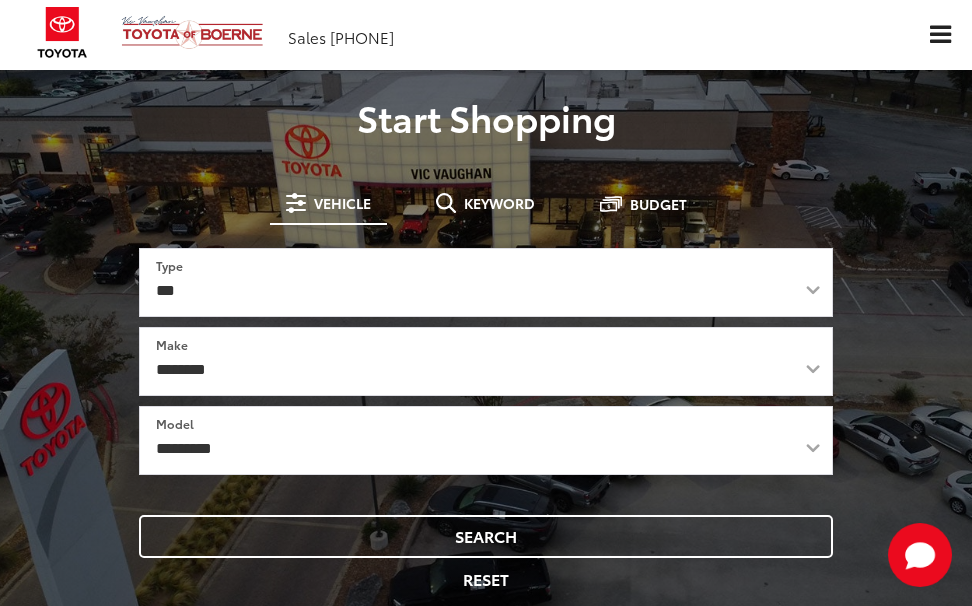 scroll, scrollTop: 0, scrollLeft: 0, axis: both 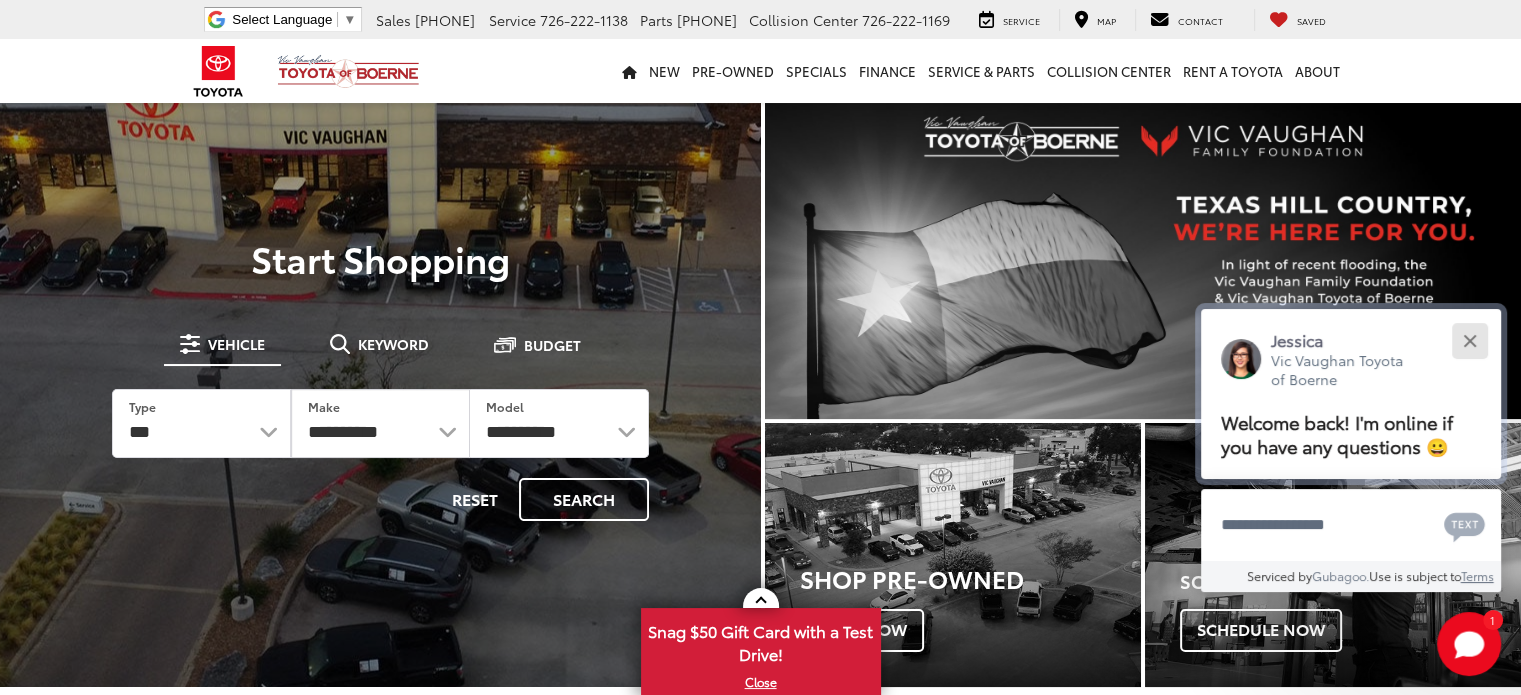 click at bounding box center (1469, 340) 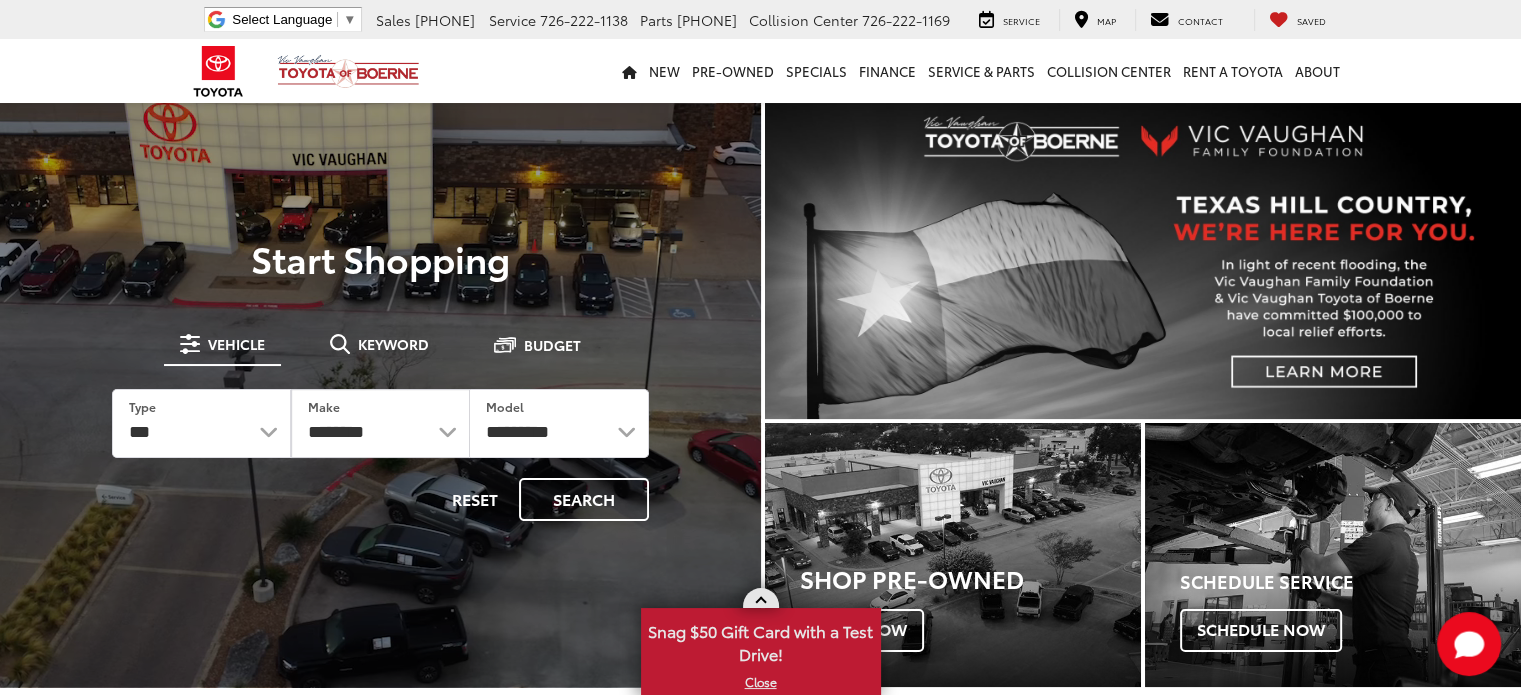 drag, startPoint x: 656, startPoint y: 631, endPoint x: 835, endPoint y: 658, distance: 181.02486 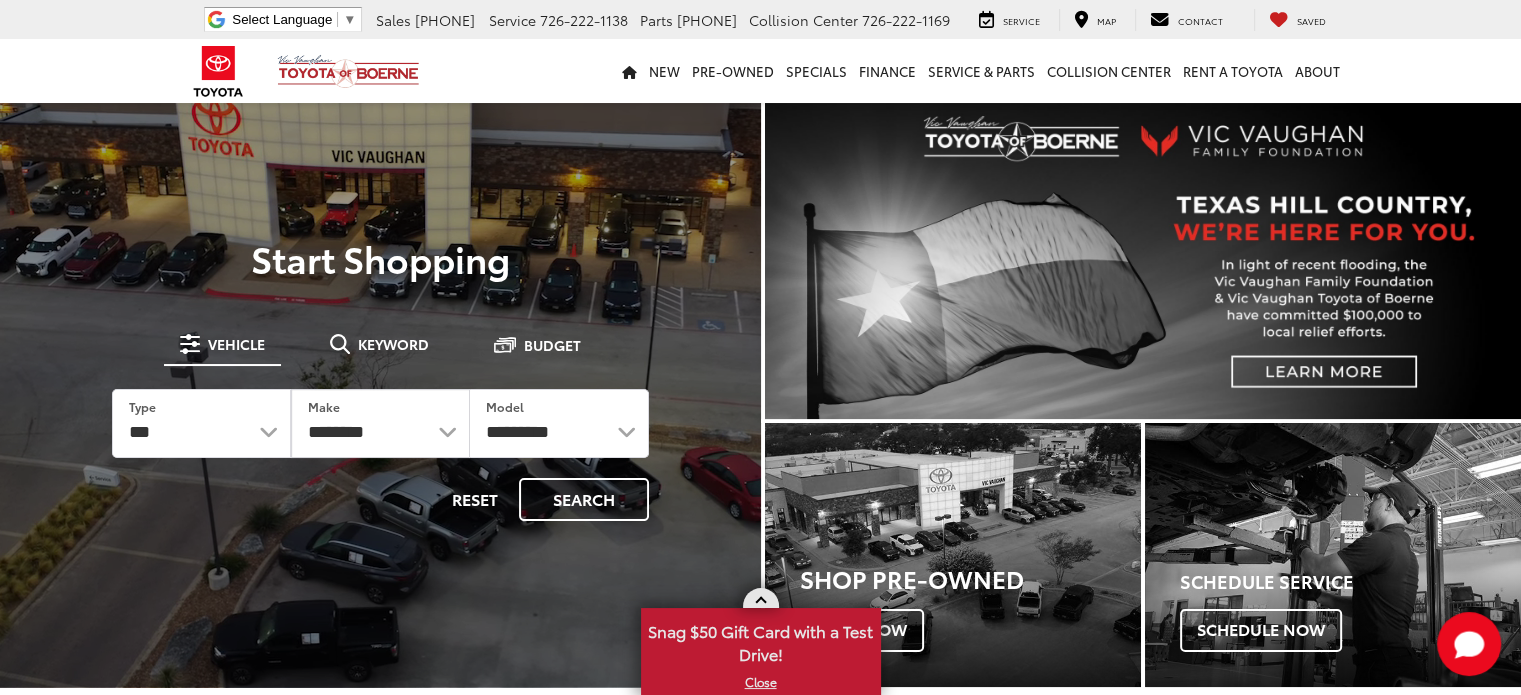 click on "Snag $50 Gift Card with a Test Drive!" at bounding box center (761, 640) 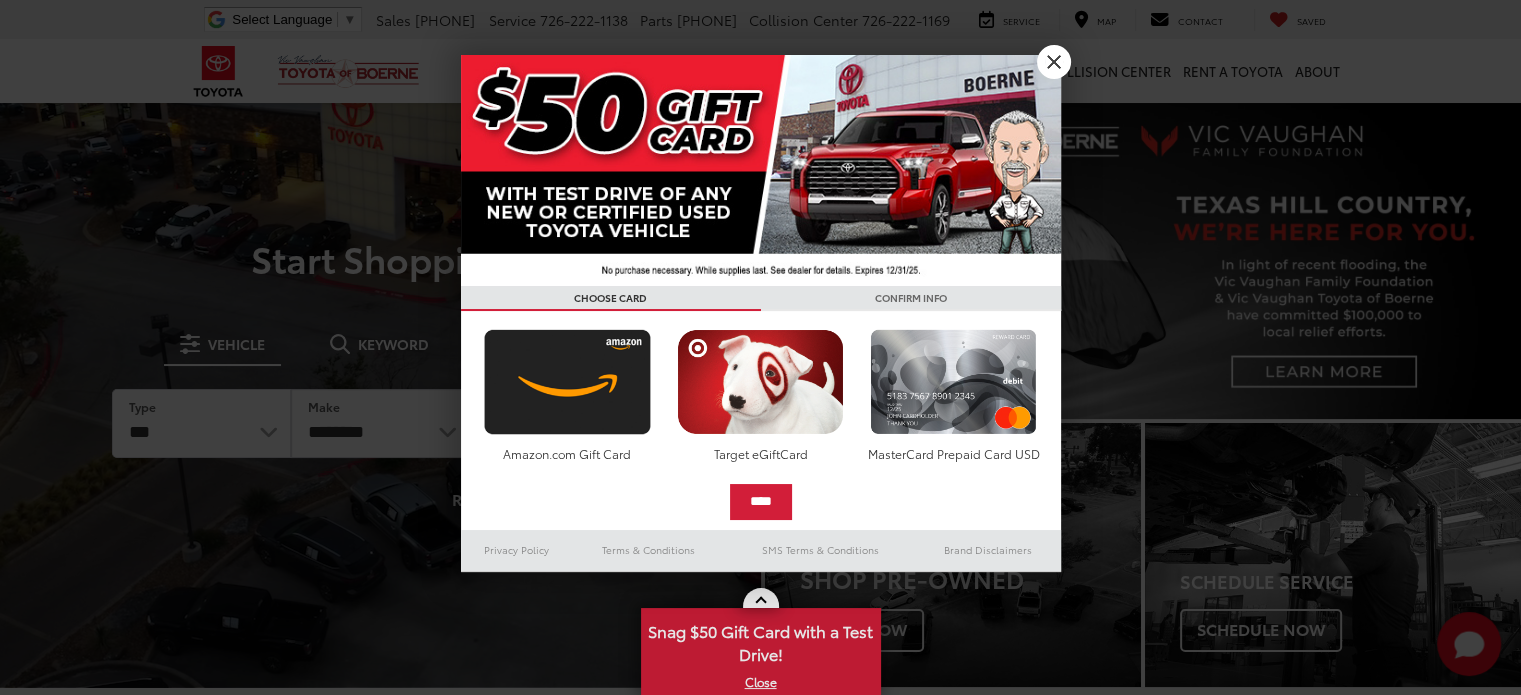 copy on "Snag $50 Gift Card with a Test Drive!" 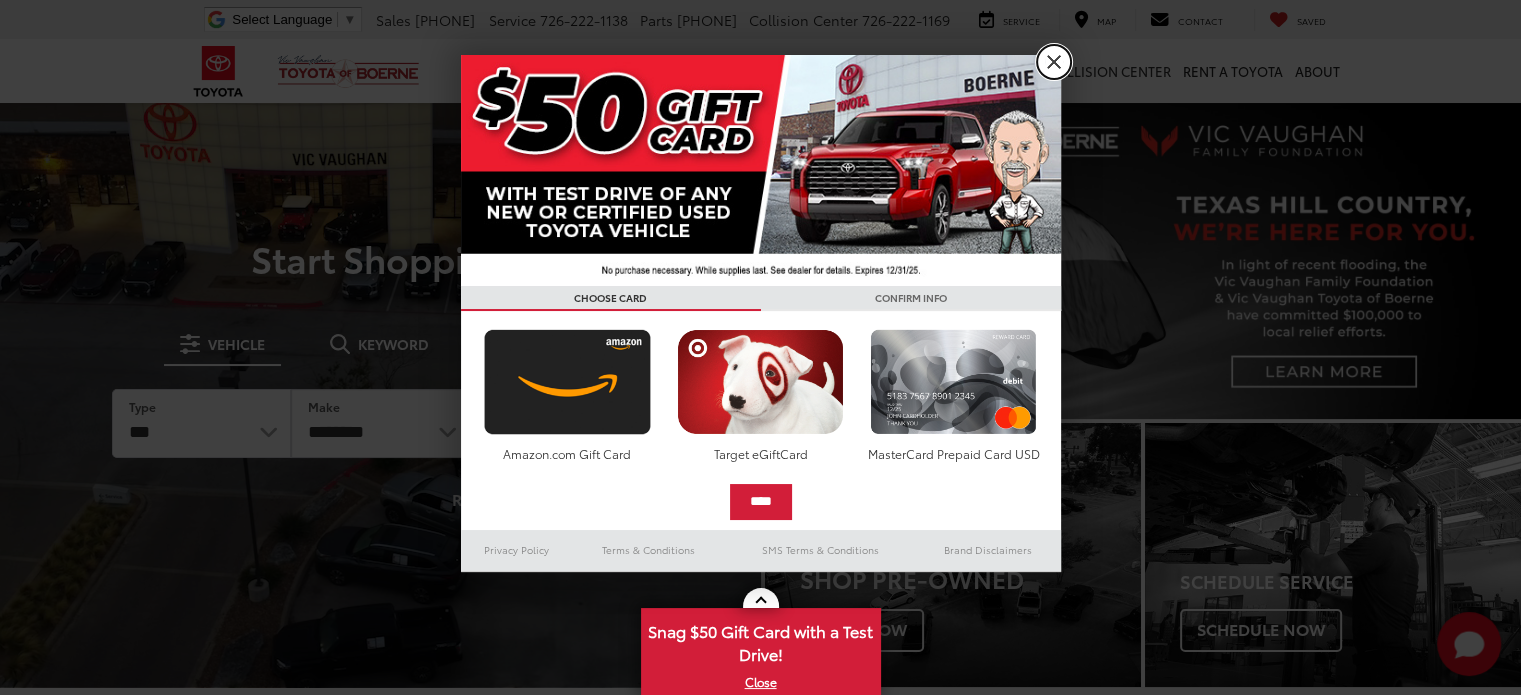click on "X" at bounding box center [1054, 62] 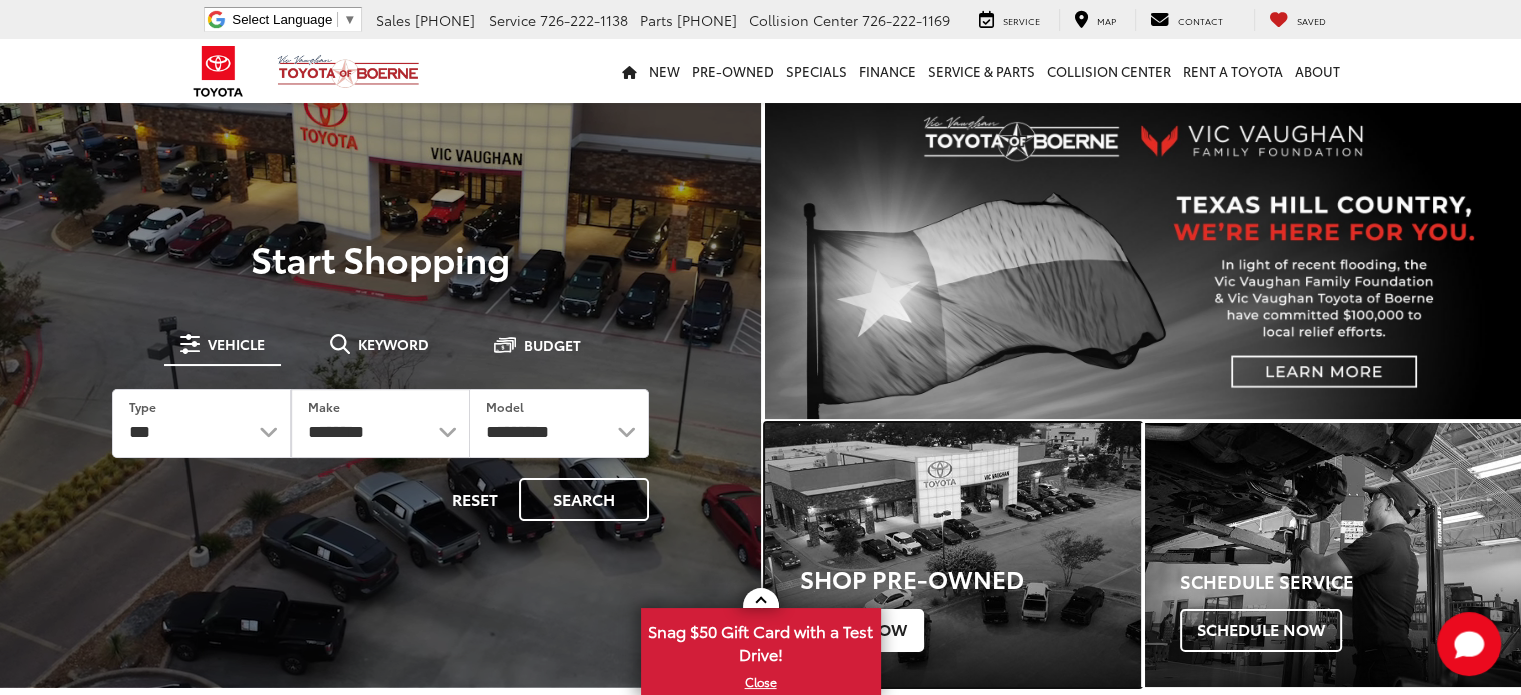 click on "Shop Now" at bounding box center (862, 630) 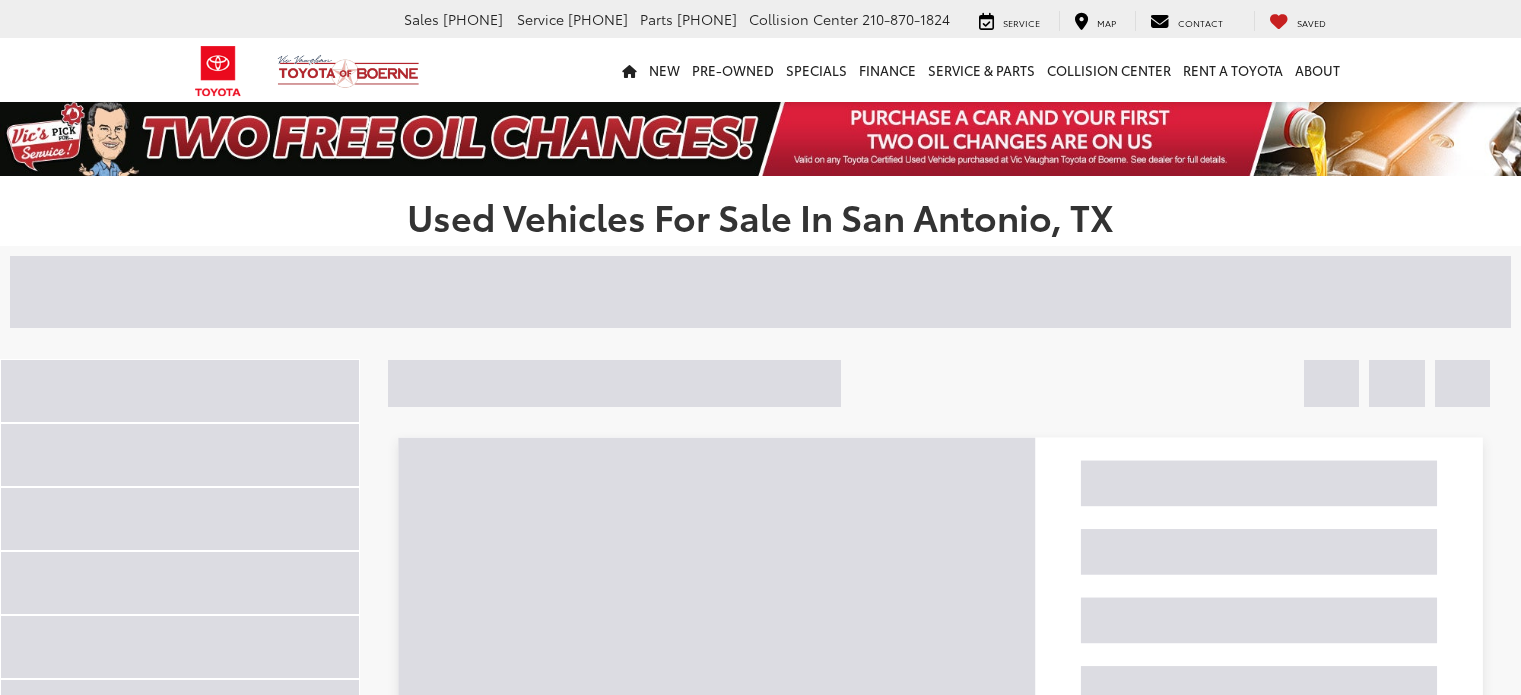 scroll, scrollTop: 0, scrollLeft: 0, axis: both 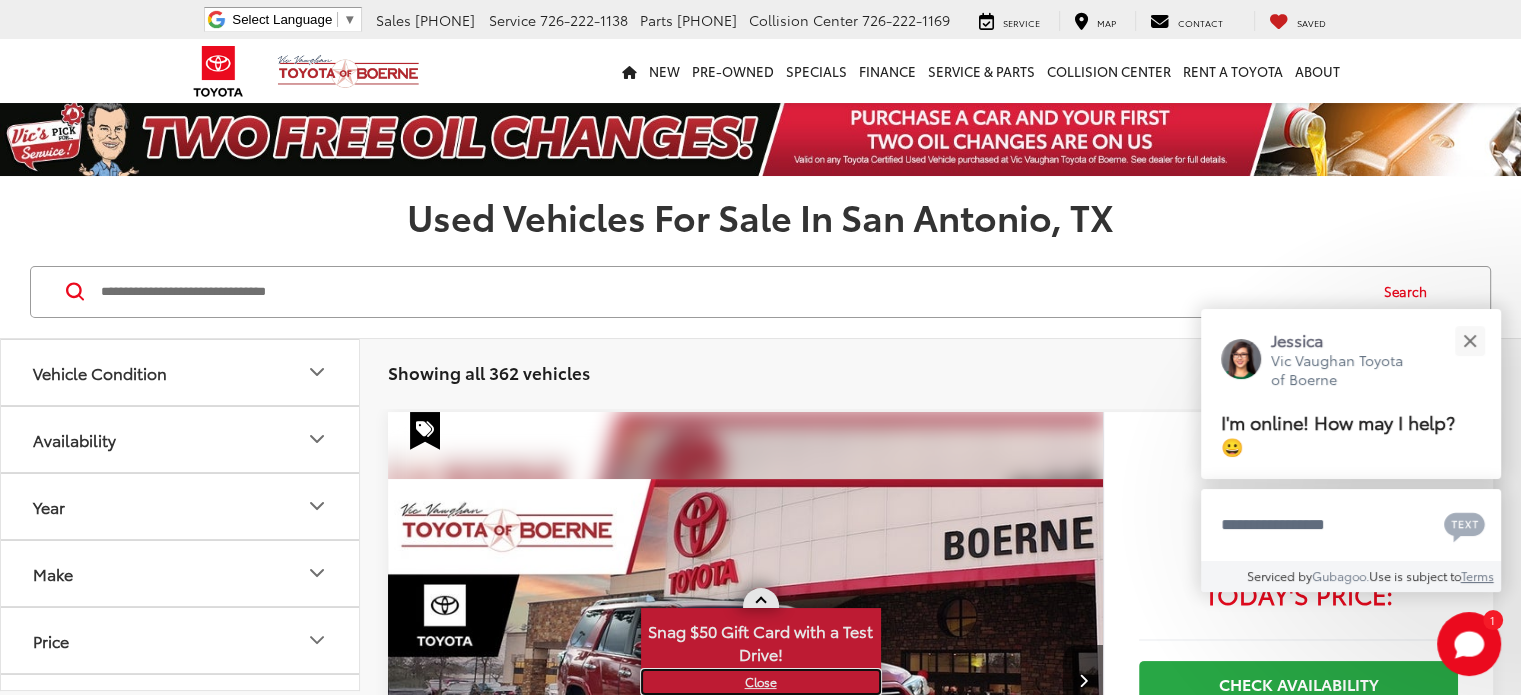 click on "X" at bounding box center [761, 682] 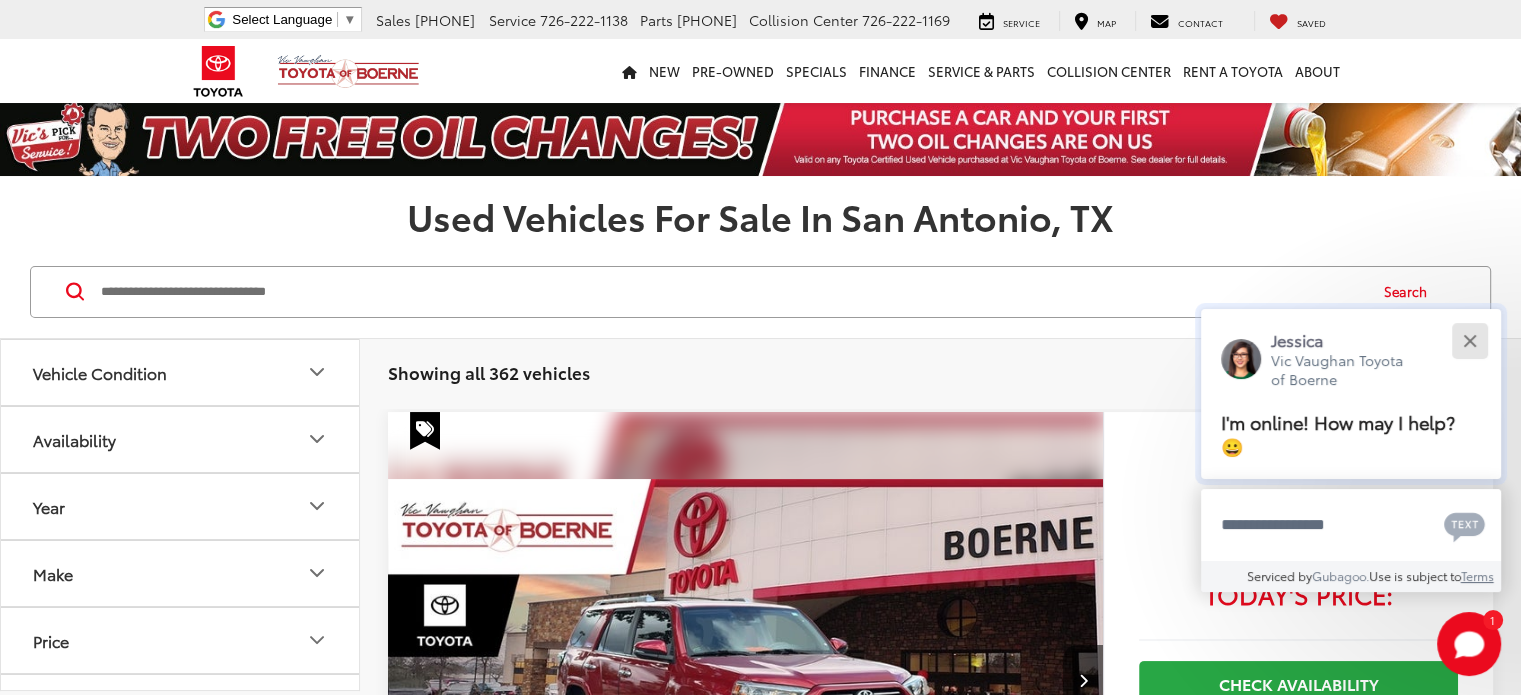 click at bounding box center (1469, 340) 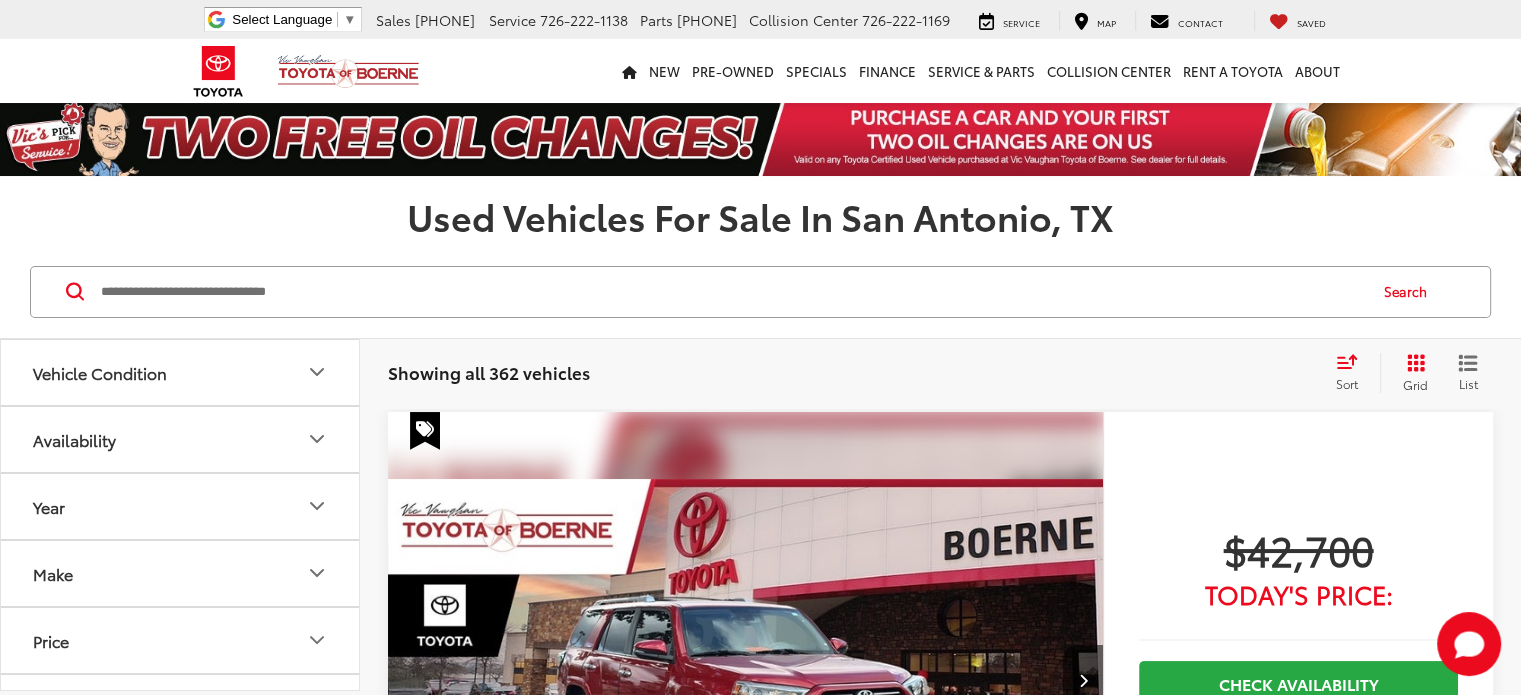 click 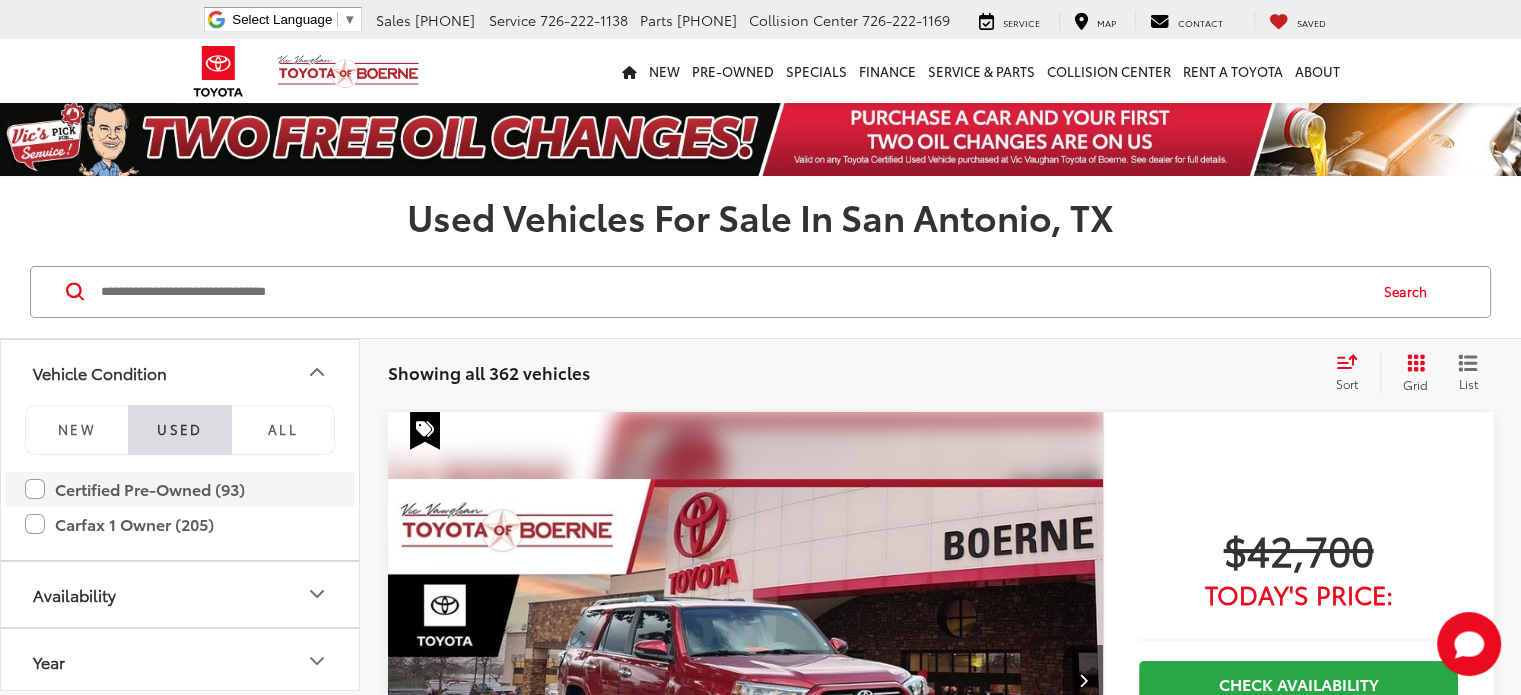 click on "Certified Pre-Owned (93)" at bounding box center (180, 489) 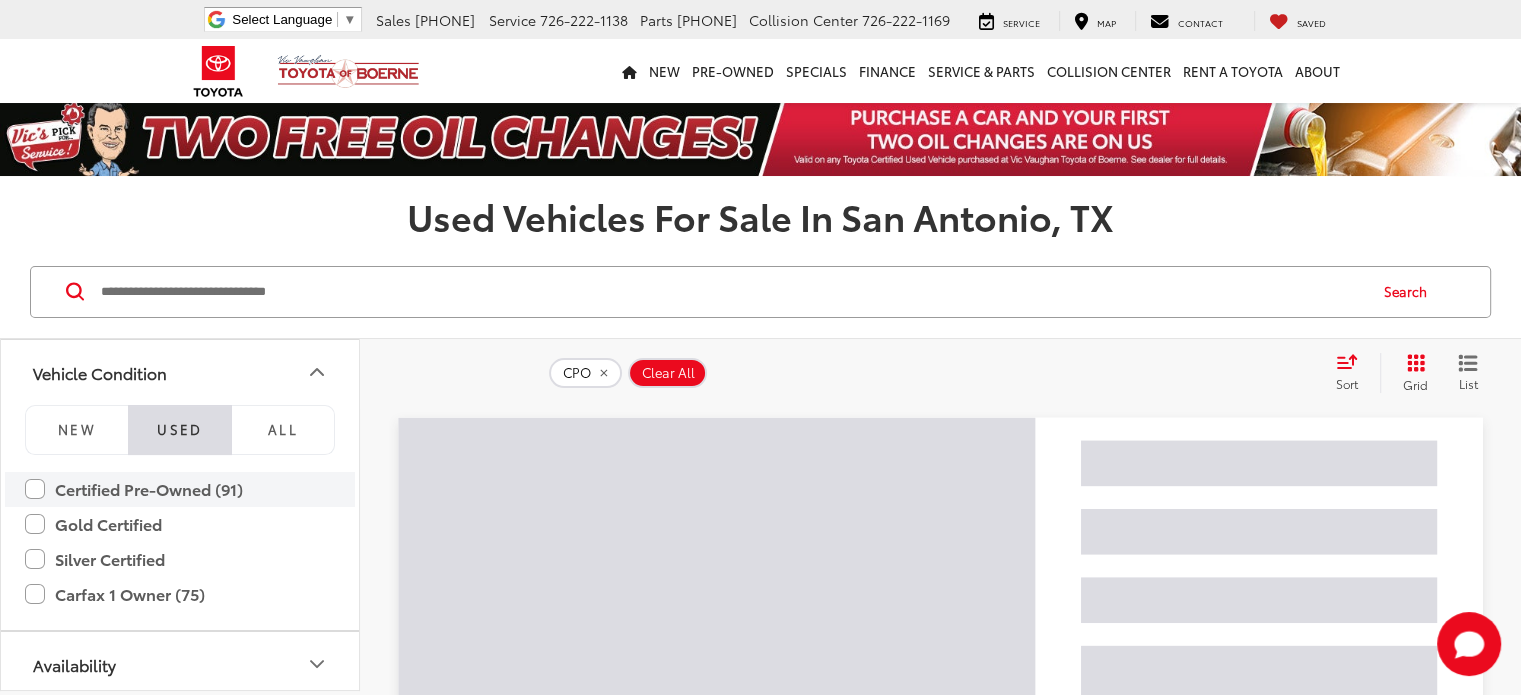 click on "Certified Pre-Owned (91)" at bounding box center [180, 489] 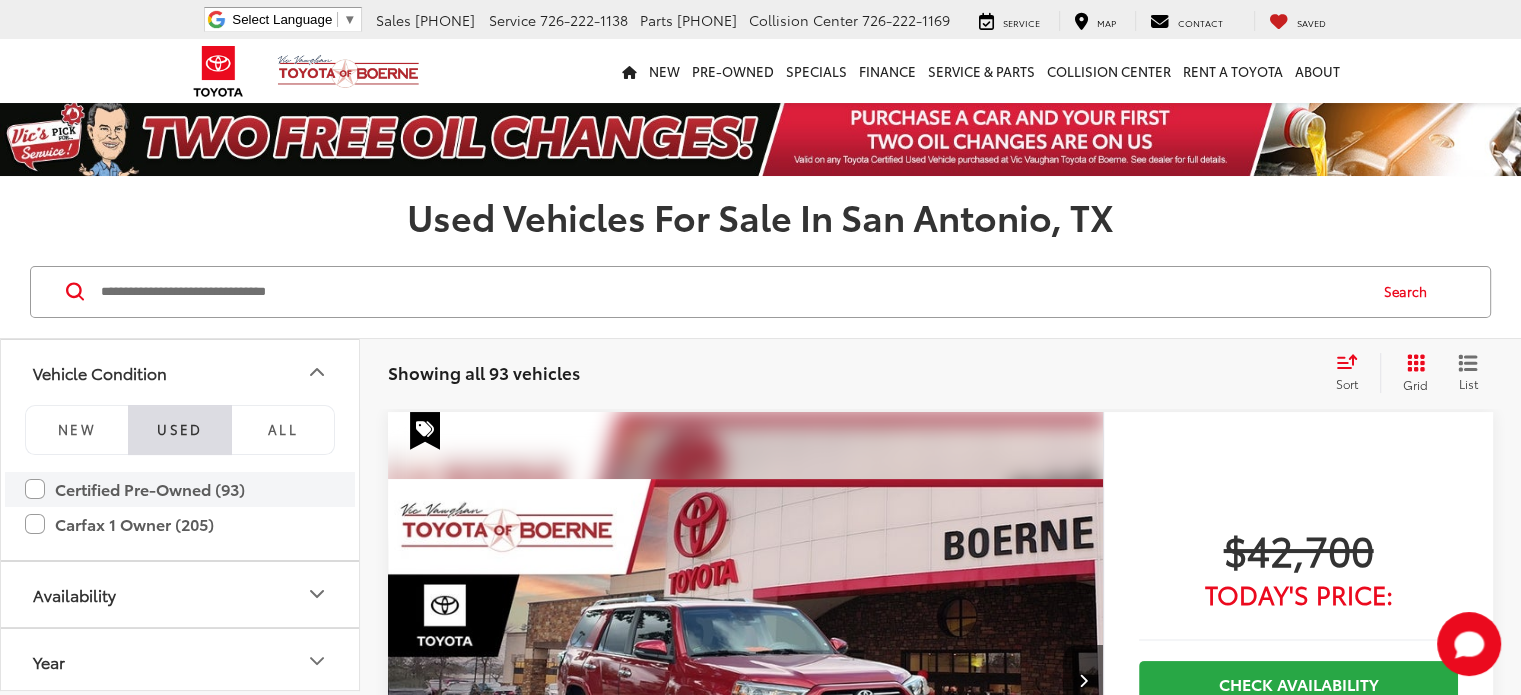 click on "Certified Pre-Owned (93)" at bounding box center [180, 489] 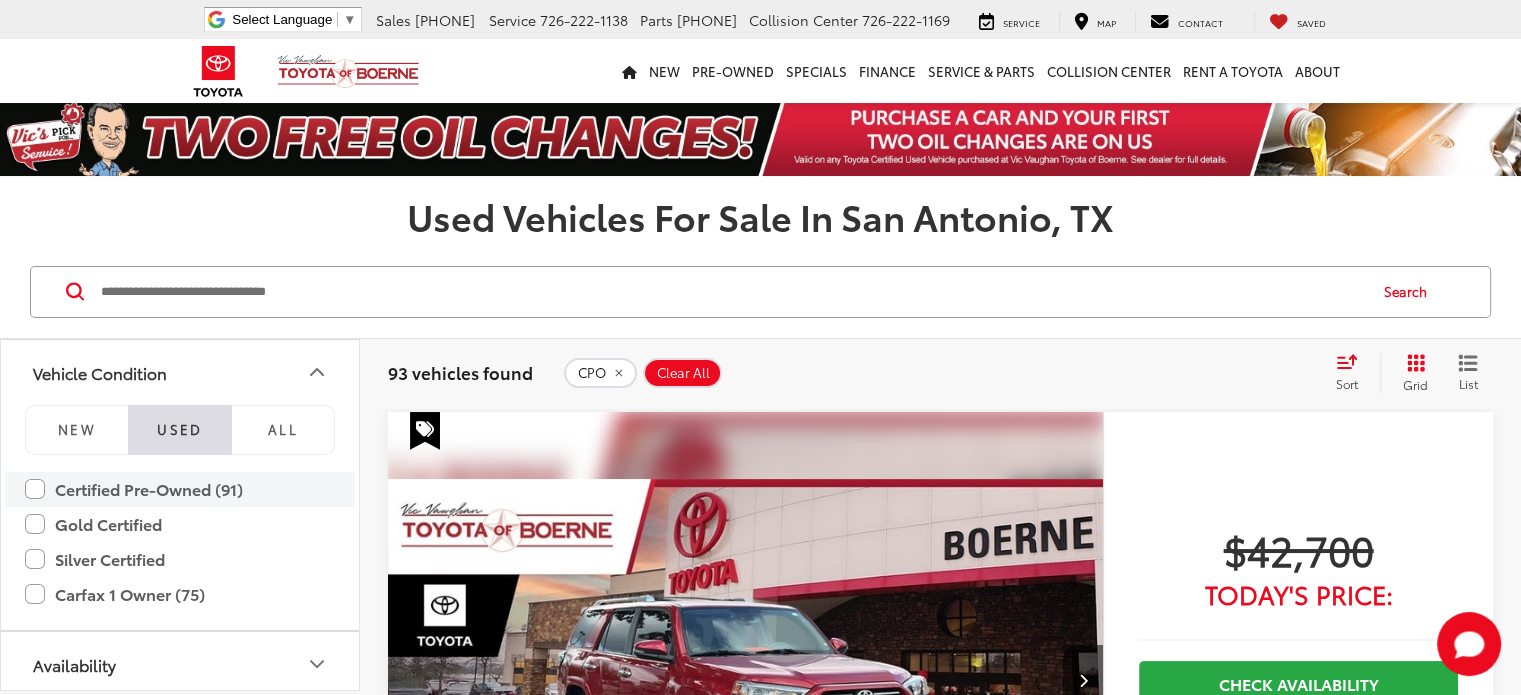 click on "Certified Pre-Owned (91)" at bounding box center [180, 489] 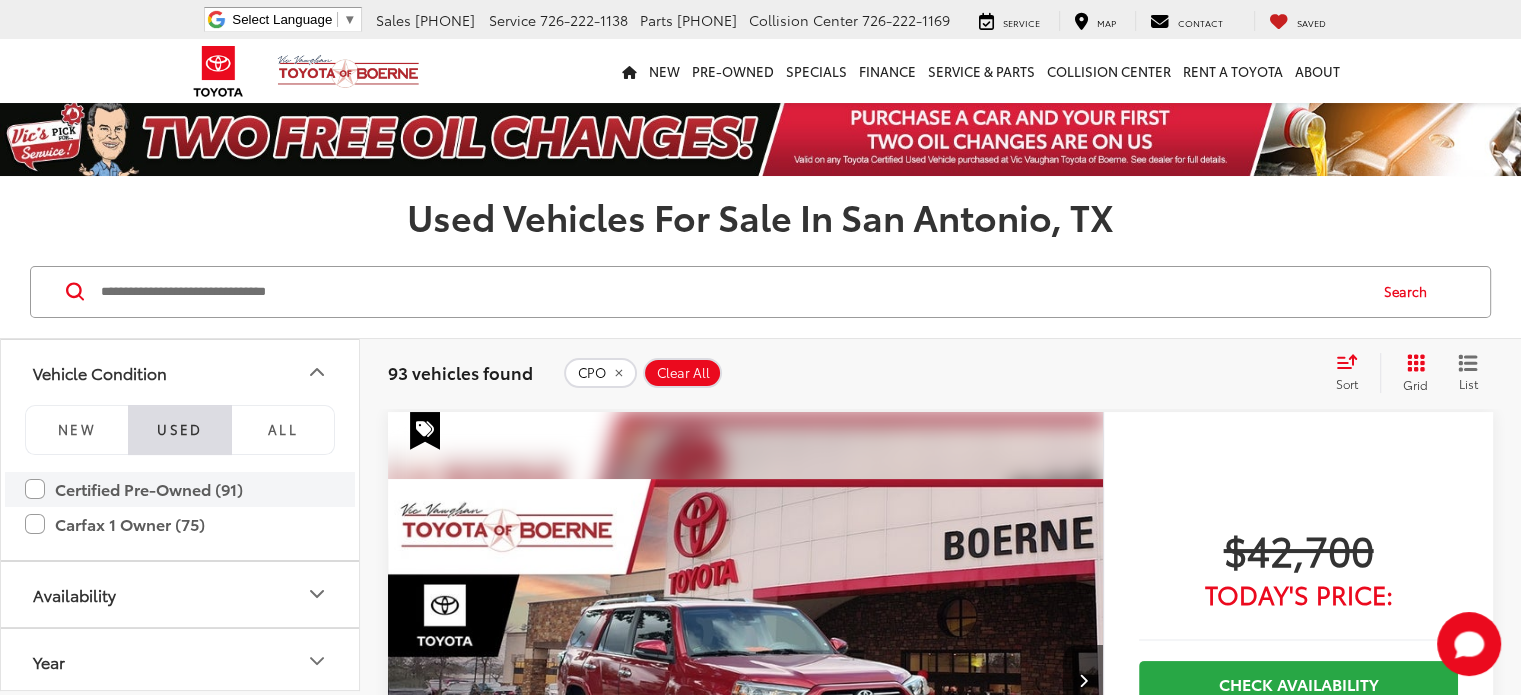 click on "Certified Pre-Owned (91)" at bounding box center (180, 489) 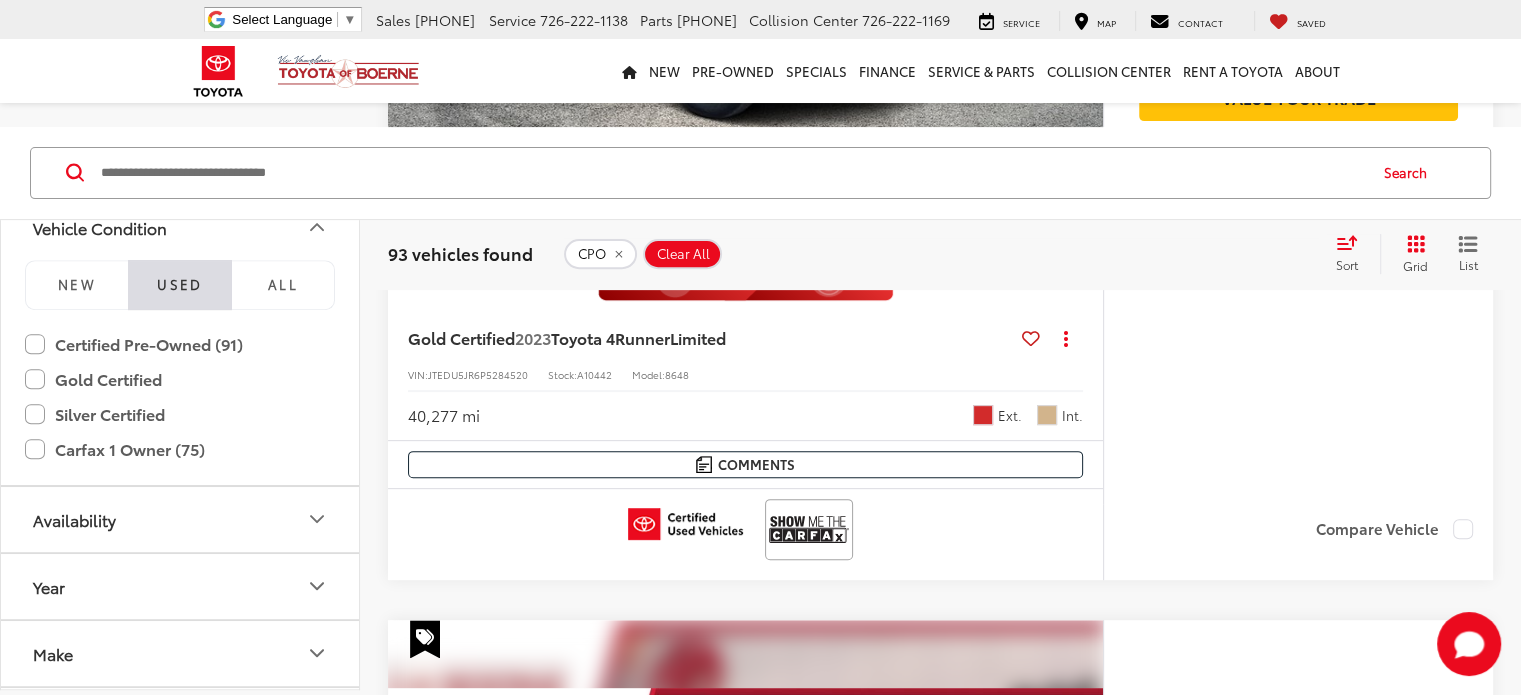 scroll, scrollTop: 733, scrollLeft: 0, axis: vertical 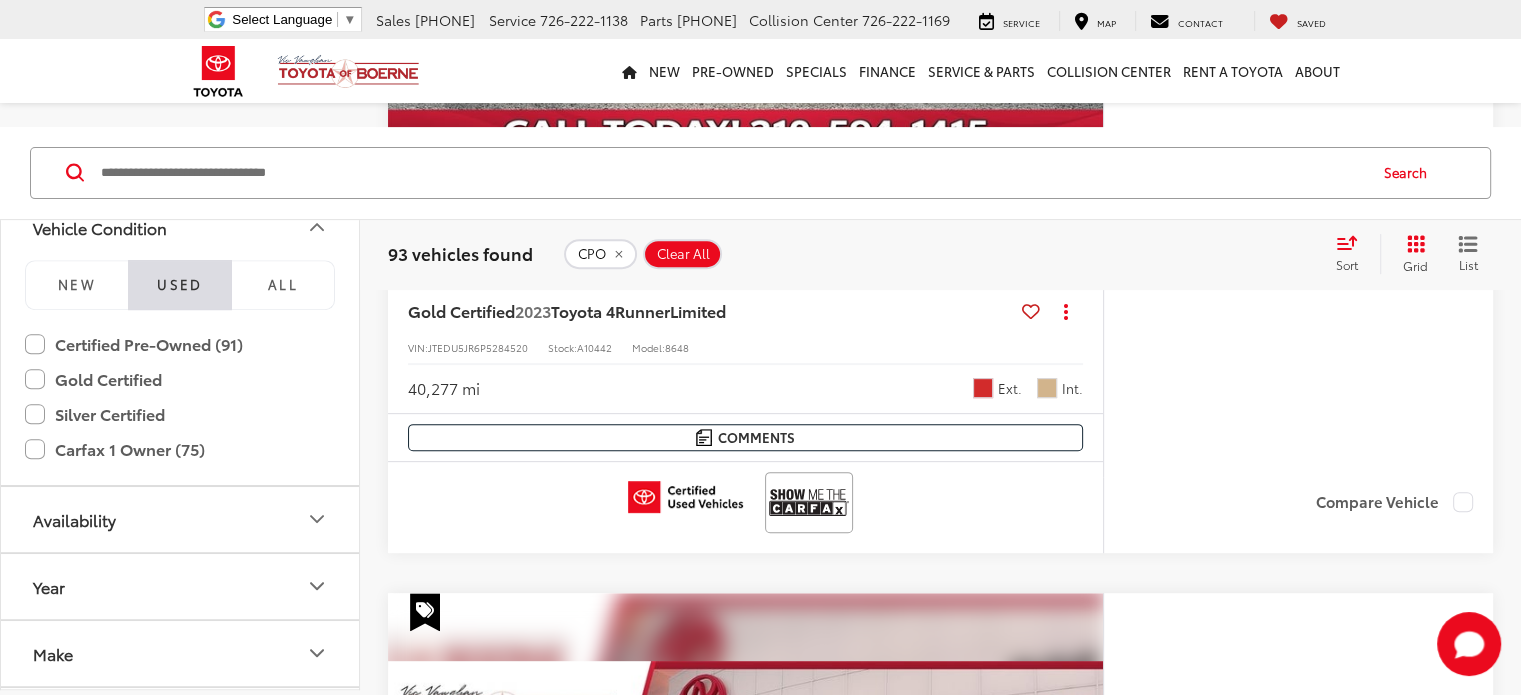 click 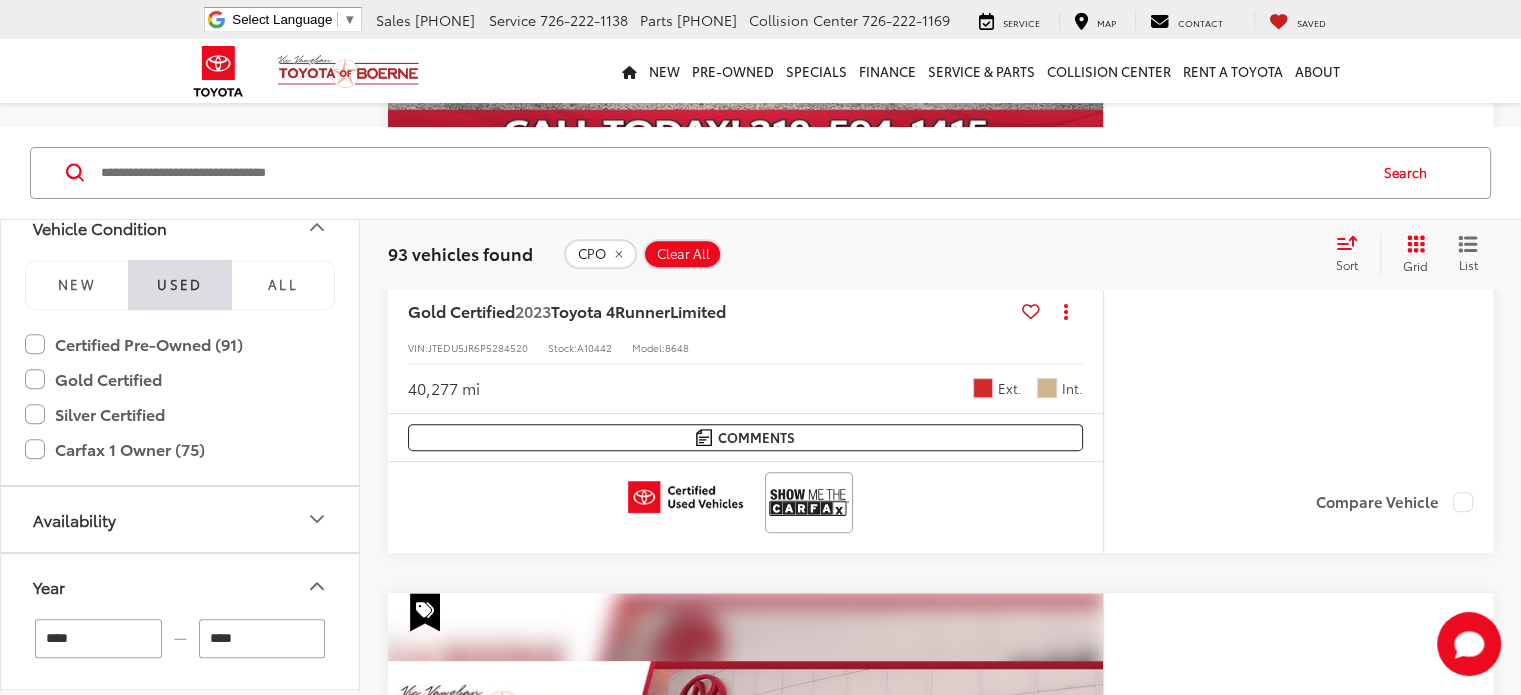 click on "****" at bounding box center (262, 638) 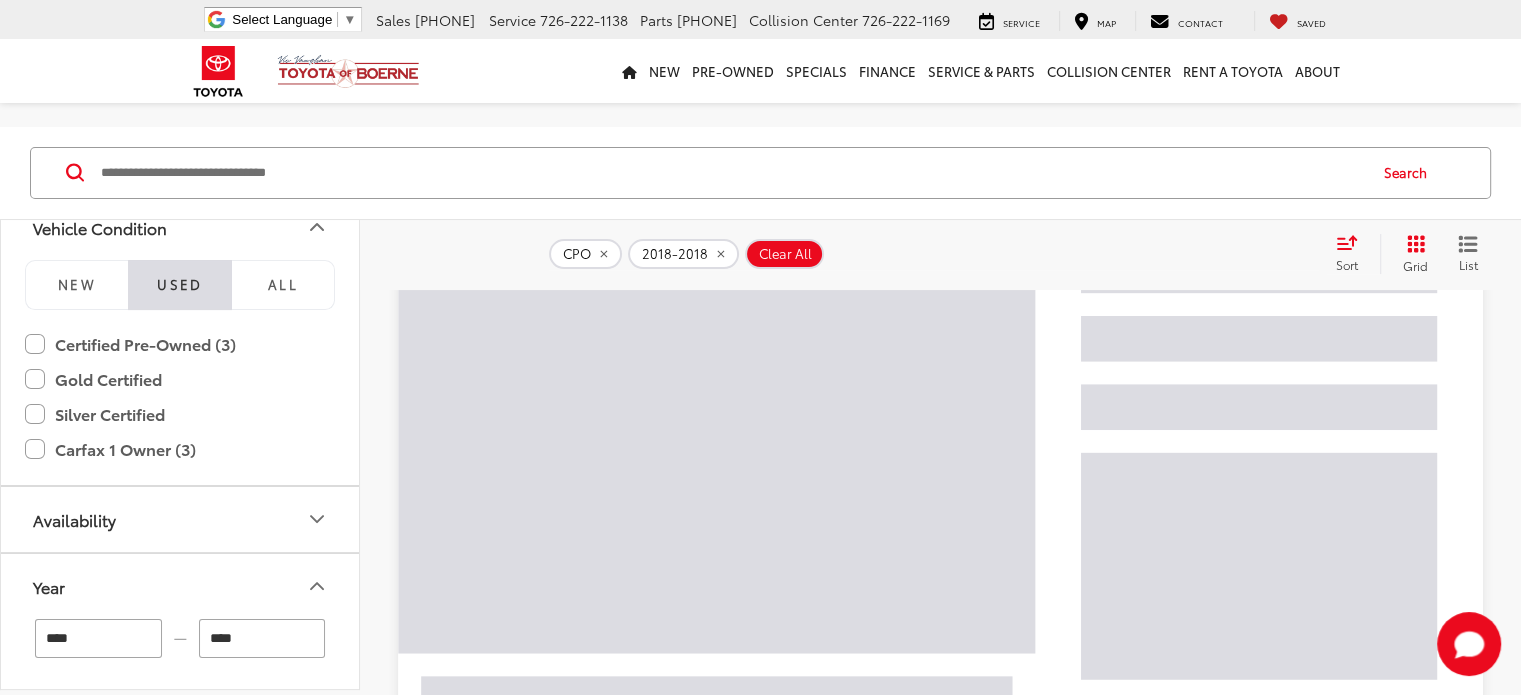 scroll, scrollTop: 120, scrollLeft: 0, axis: vertical 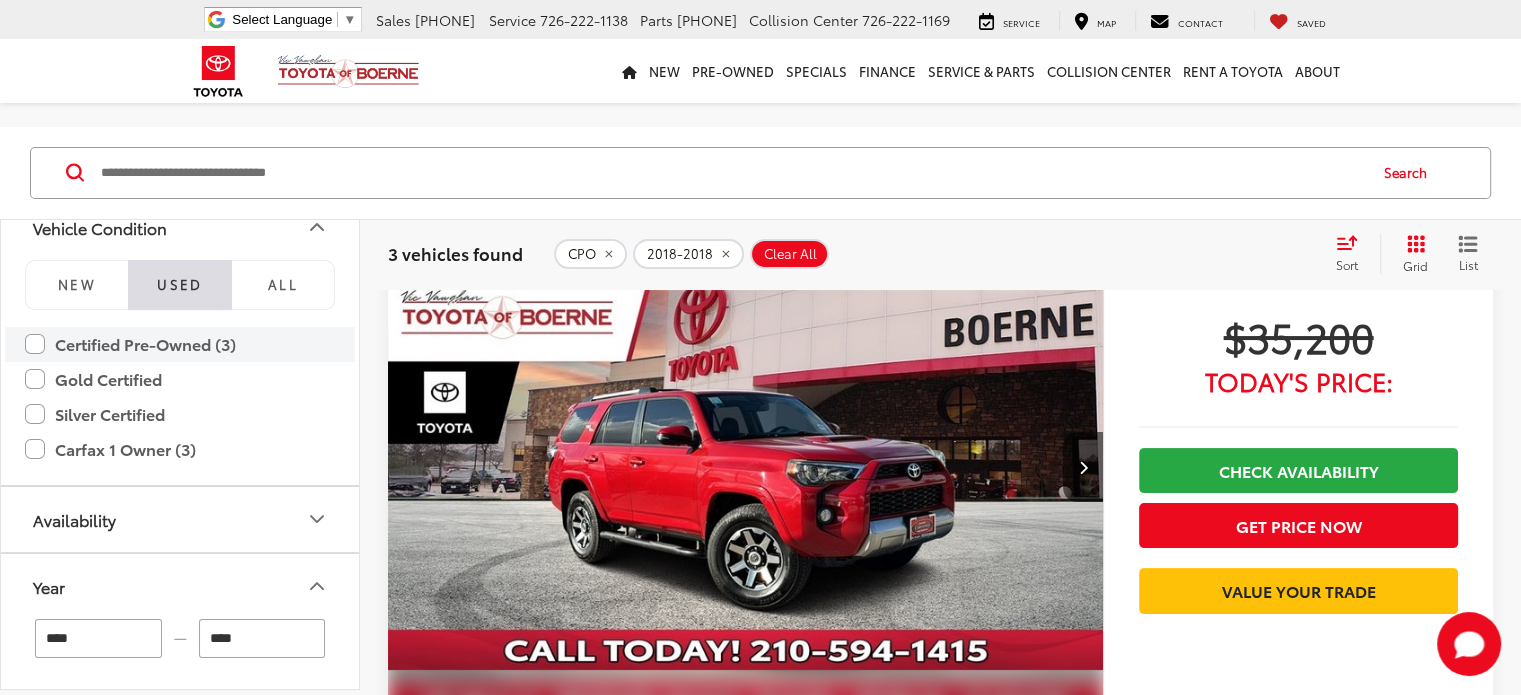 click on "Certified Pre-Owned (3)" at bounding box center (180, 344) 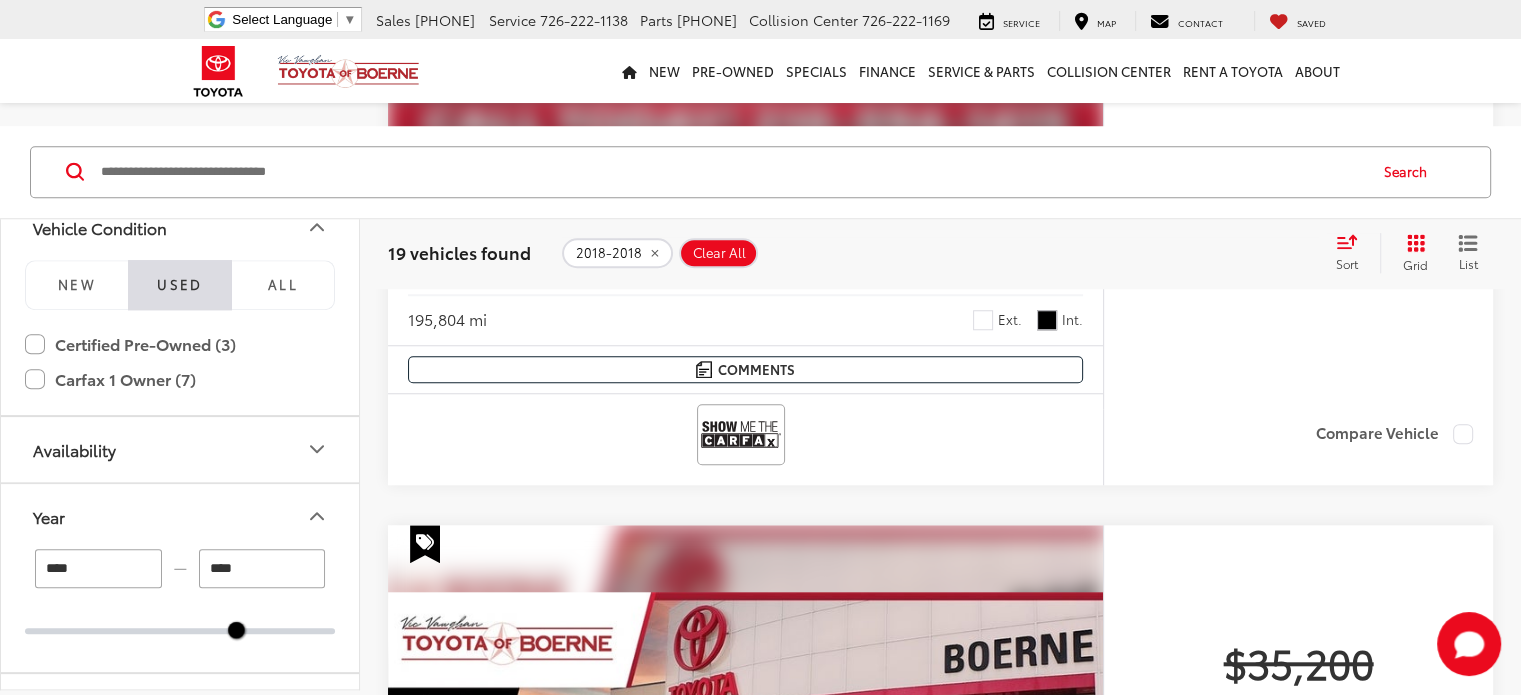 scroll, scrollTop: 586, scrollLeft: 0, axis: vertical 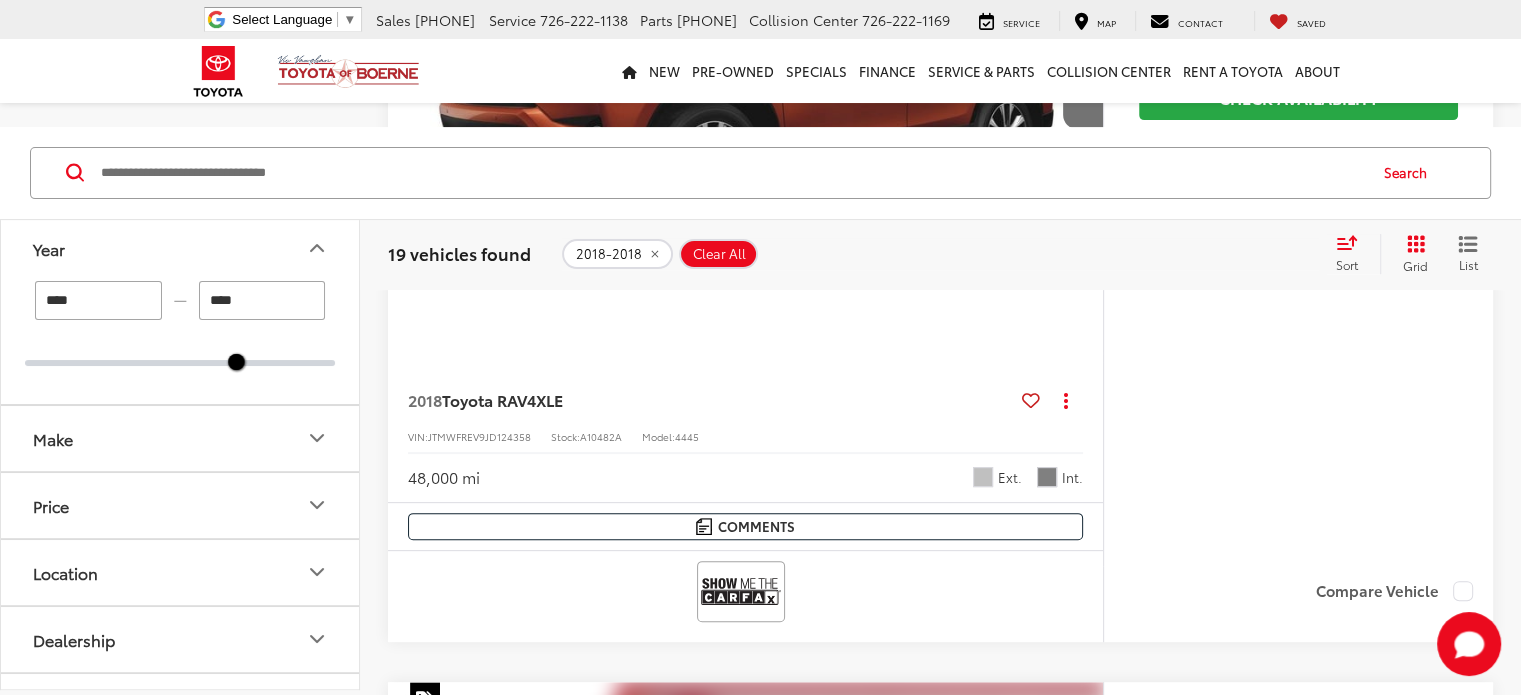 click 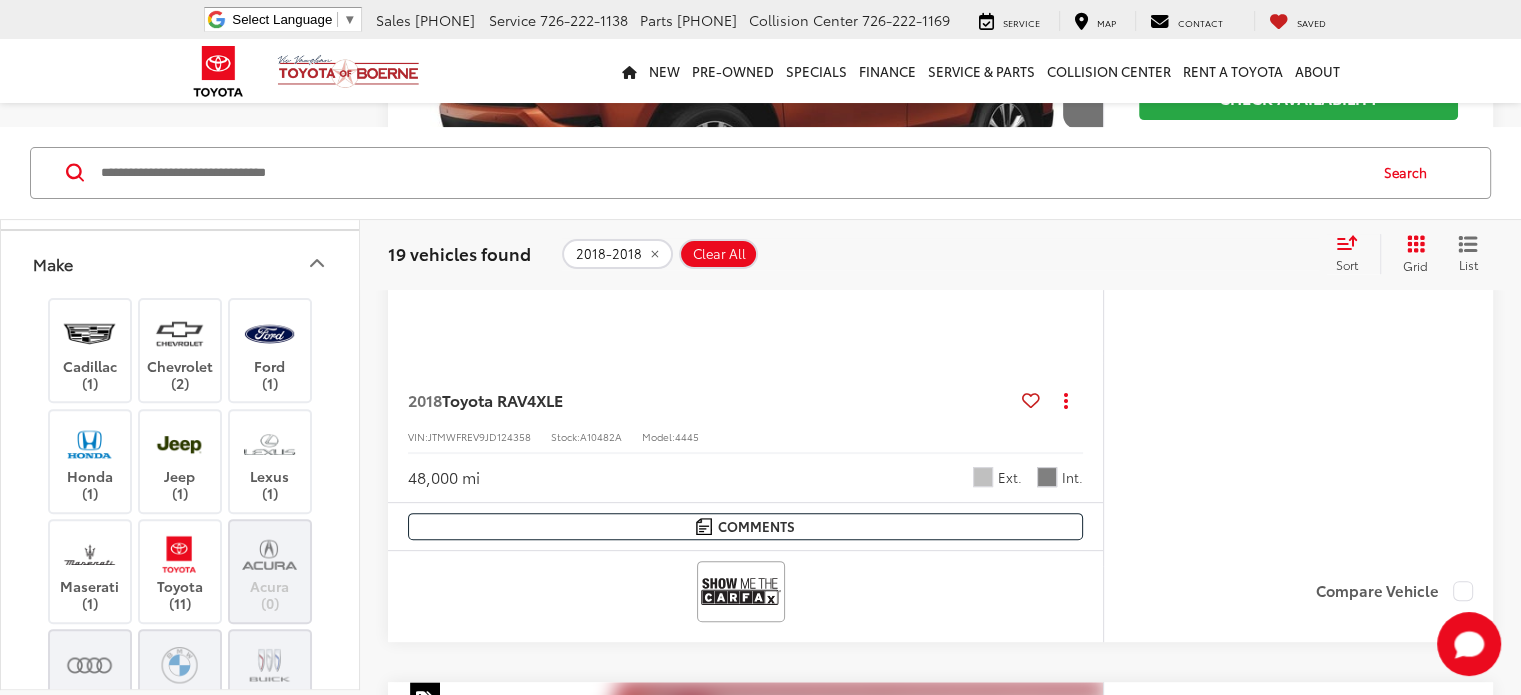 scroll, scrollTop: 522, scrollLeft: 0, axis: vertical 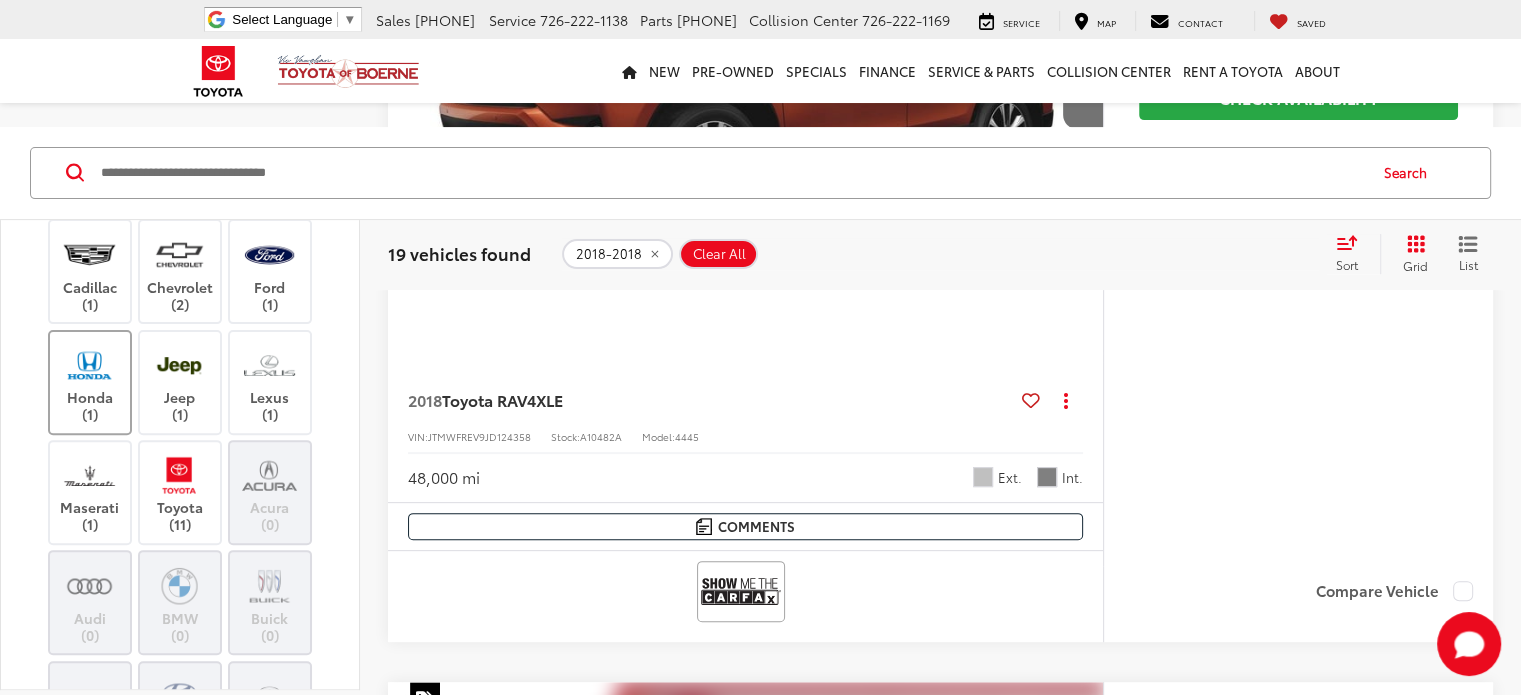 click on "Honda (1)" at bounding box center [90, 382] 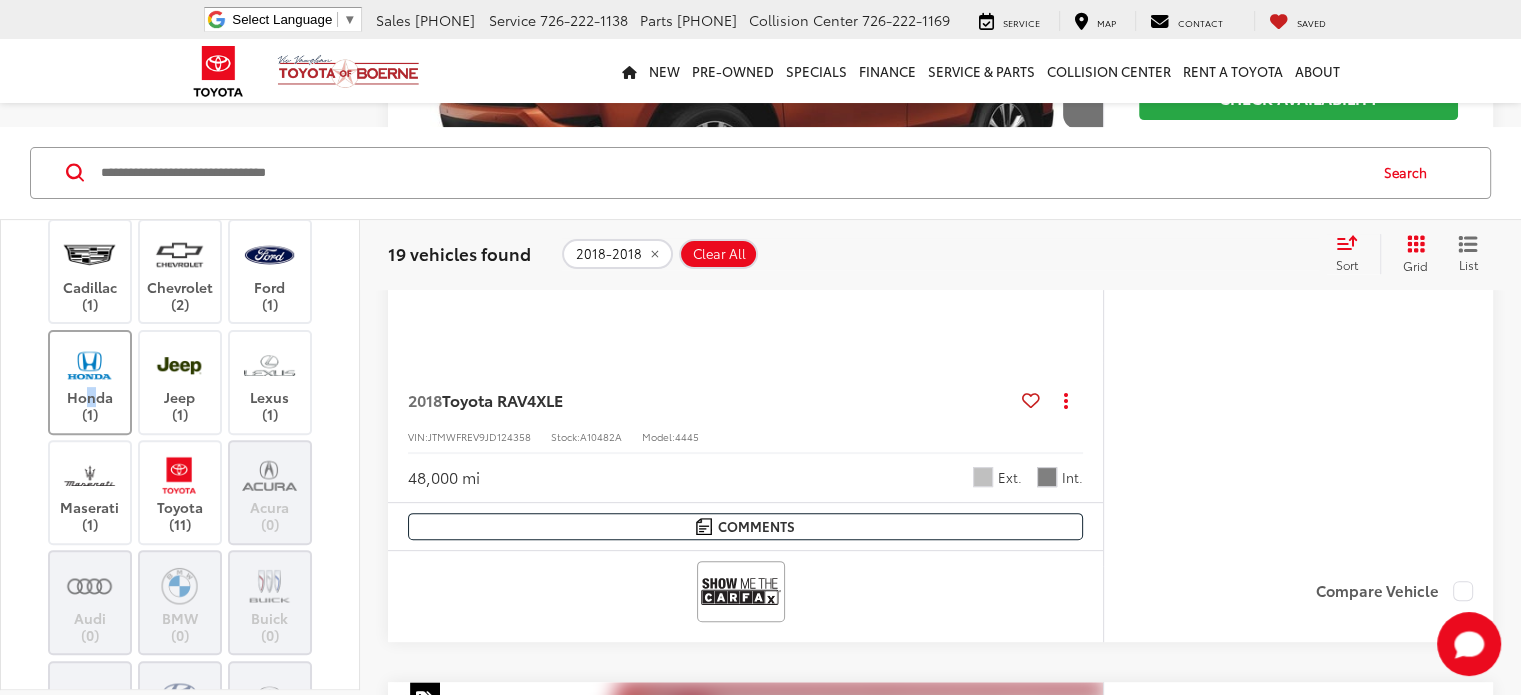 click on "Honda (1)" at bounding box center (90, 382) 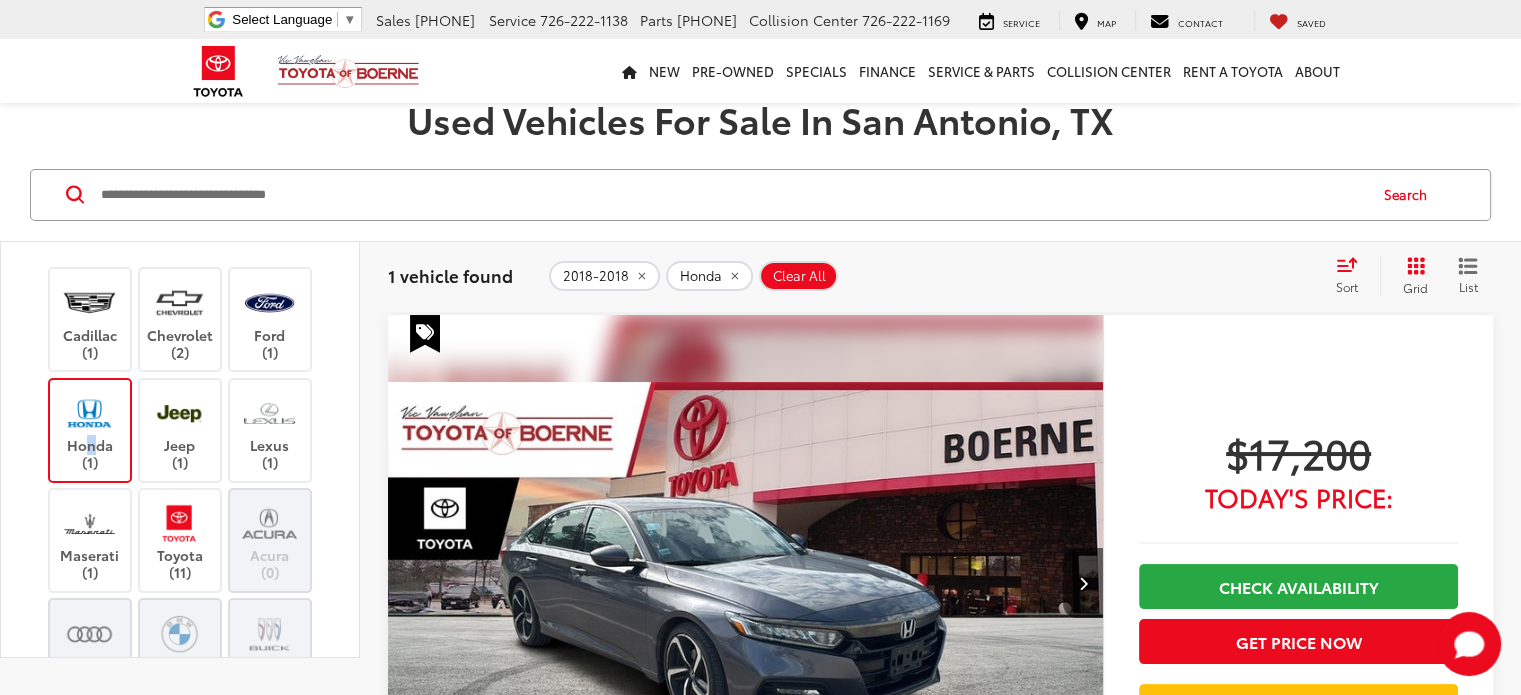 scroll, scrollTop: 115, scrollLeft: 0, axis: vertical 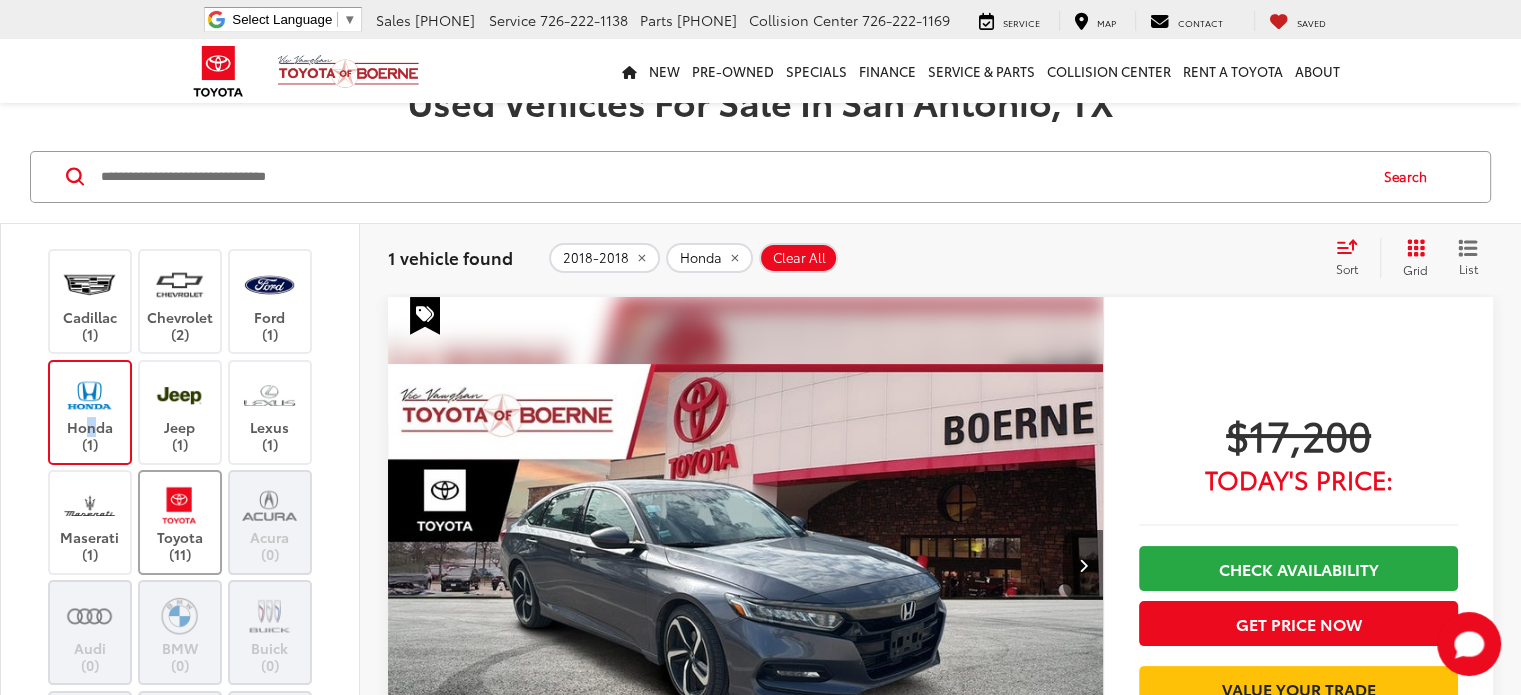 click at bounding box center (179, 505) 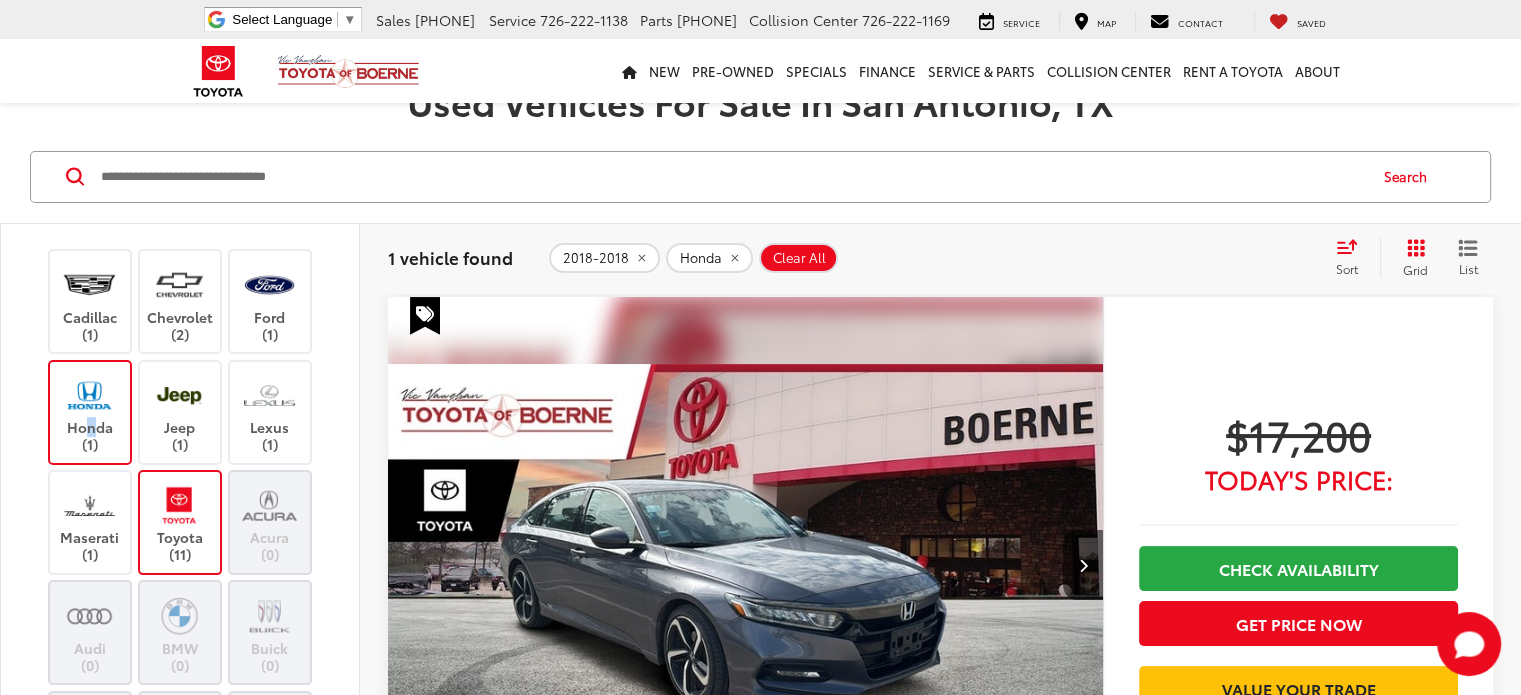 click at bounding box center [89, 395] 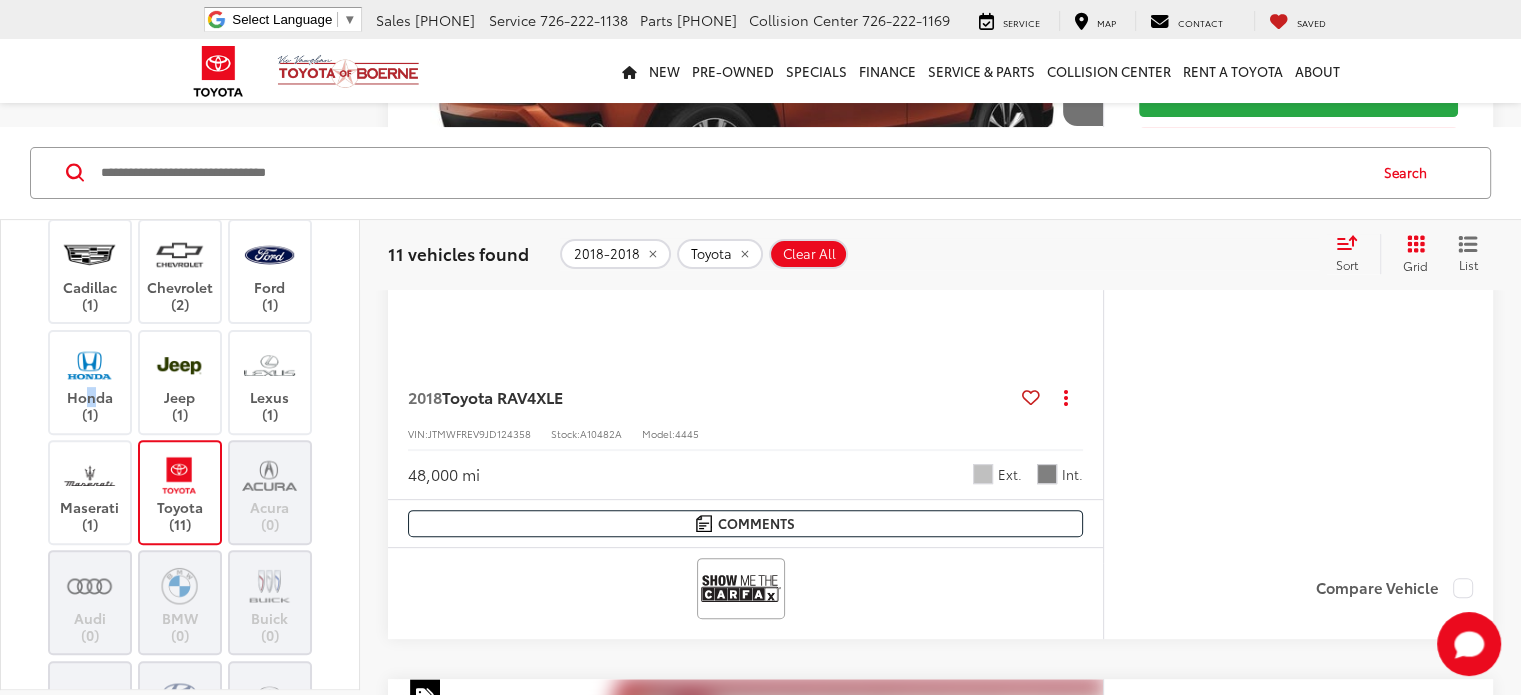 scroll, scrollTop: 578, scrollLeft: 0, axis: vertical 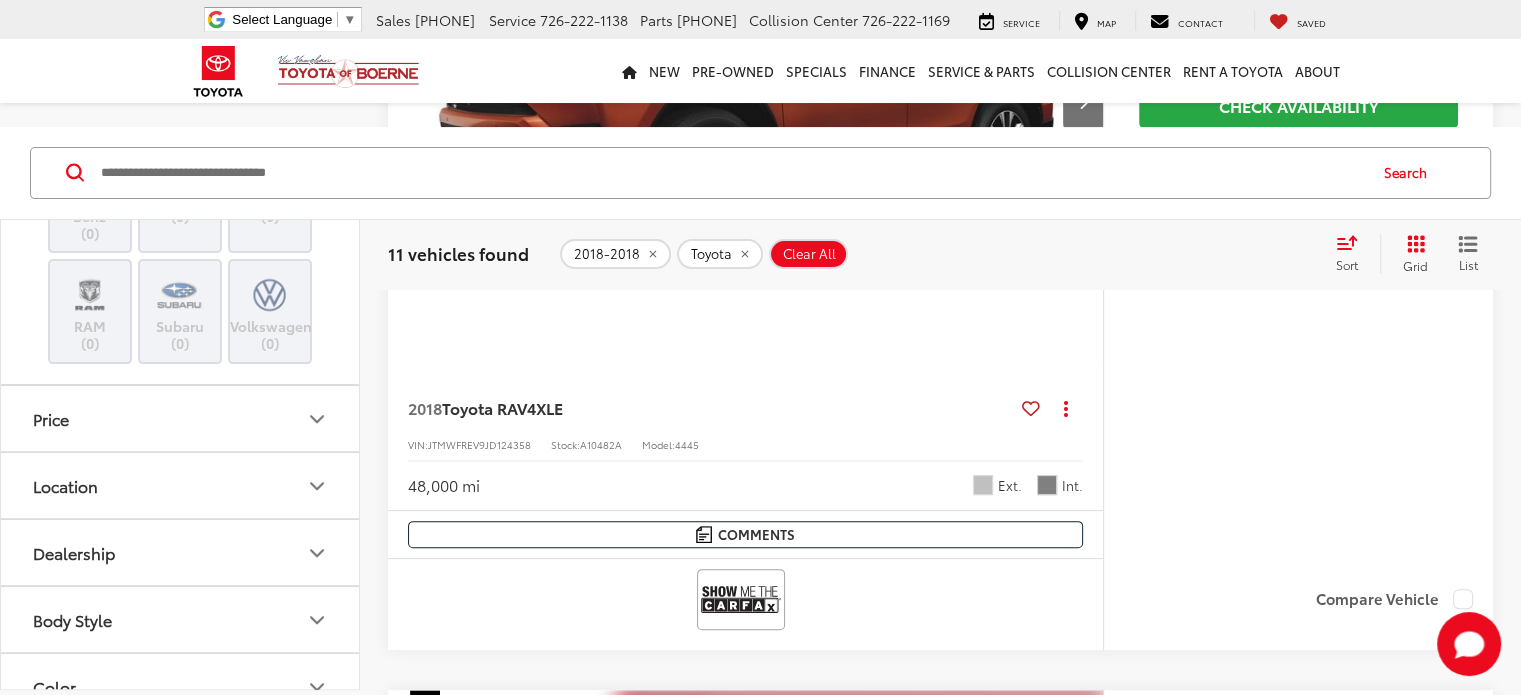 click 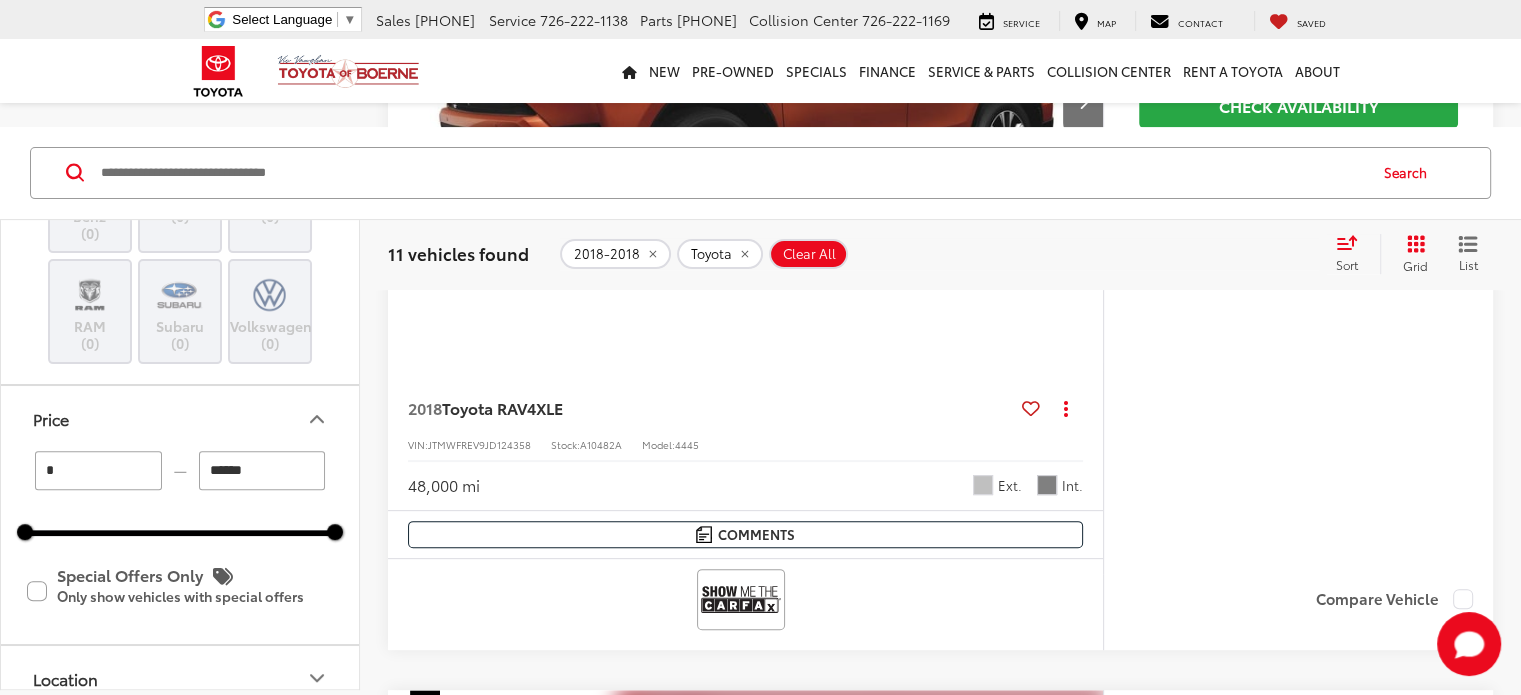 drag, startPoint x: 289, startPoint y: 468, endPoint x: 200, endPoint y: 469, distance: 89.005615 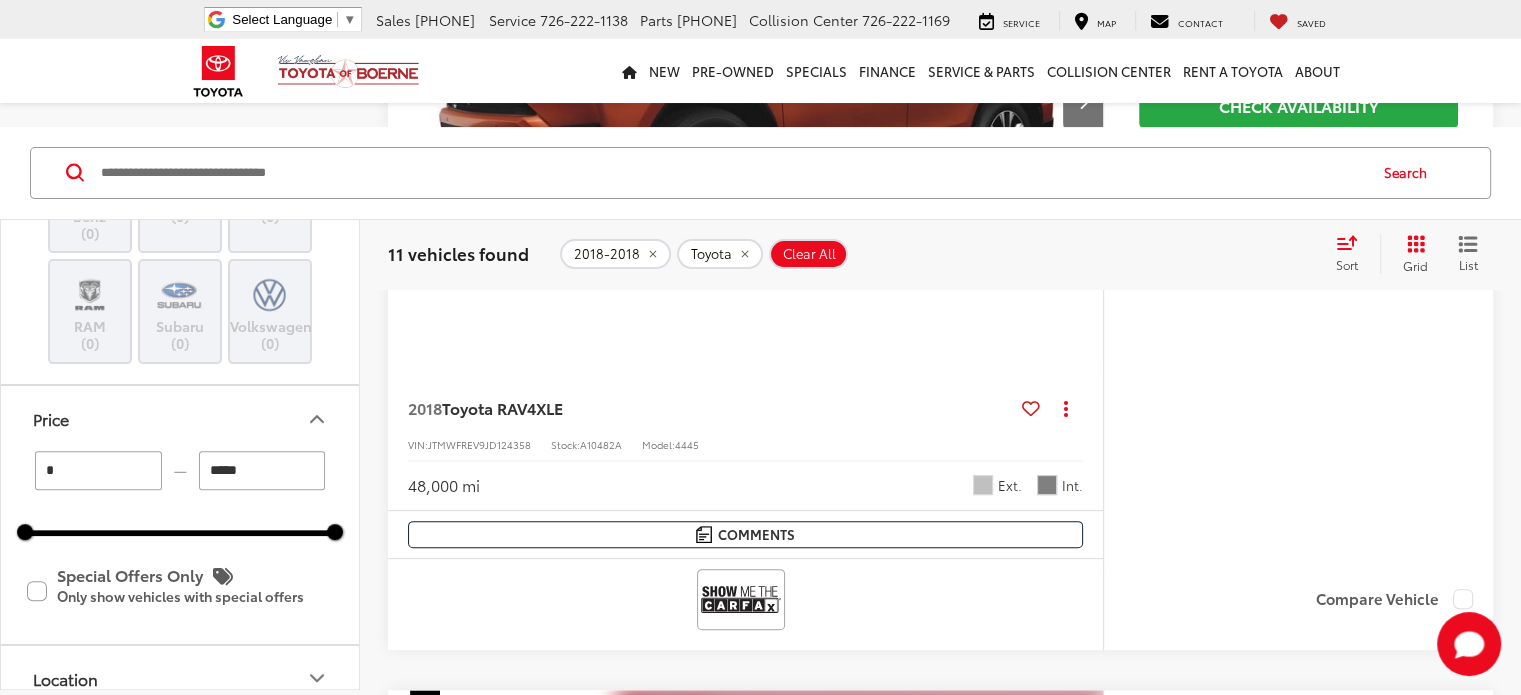 type on "*****" 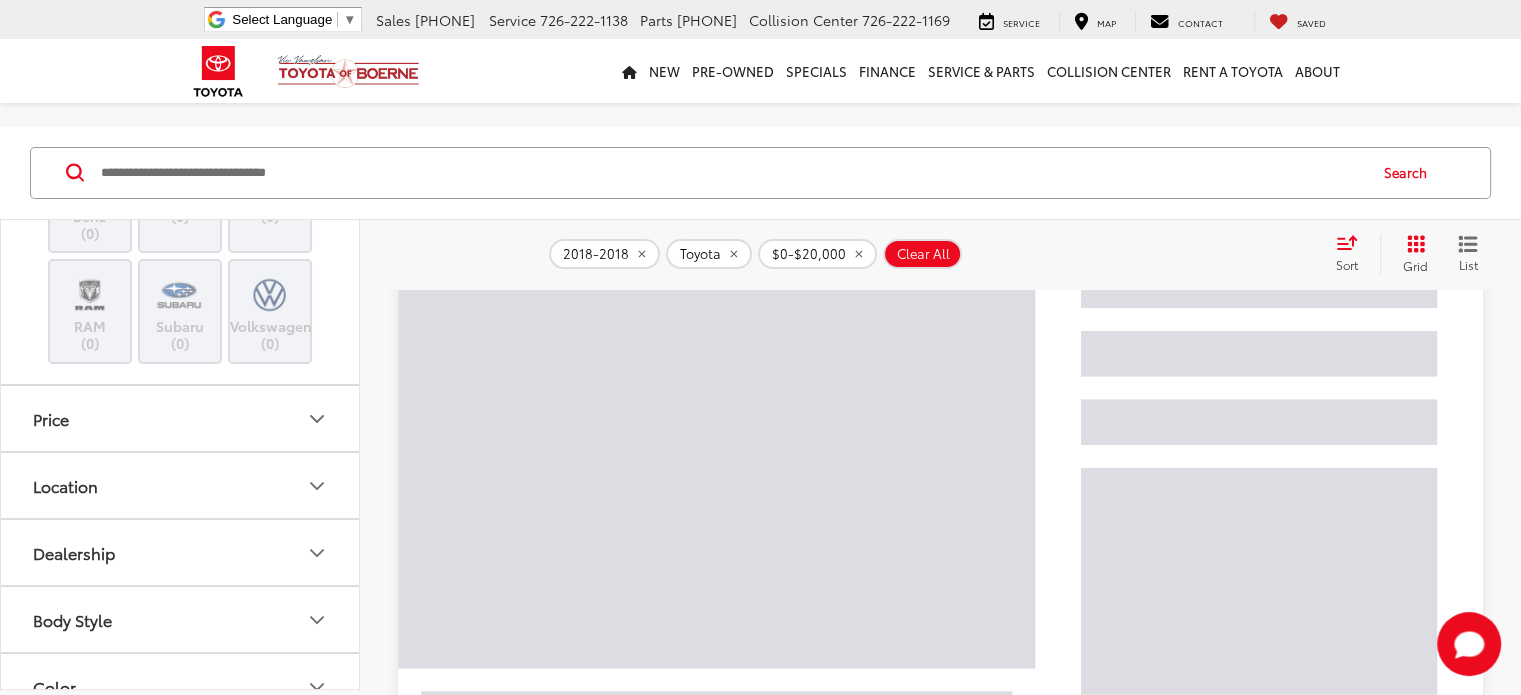 scroll, scrollTop: 120, scrollLeft: 0, axis: vertical 